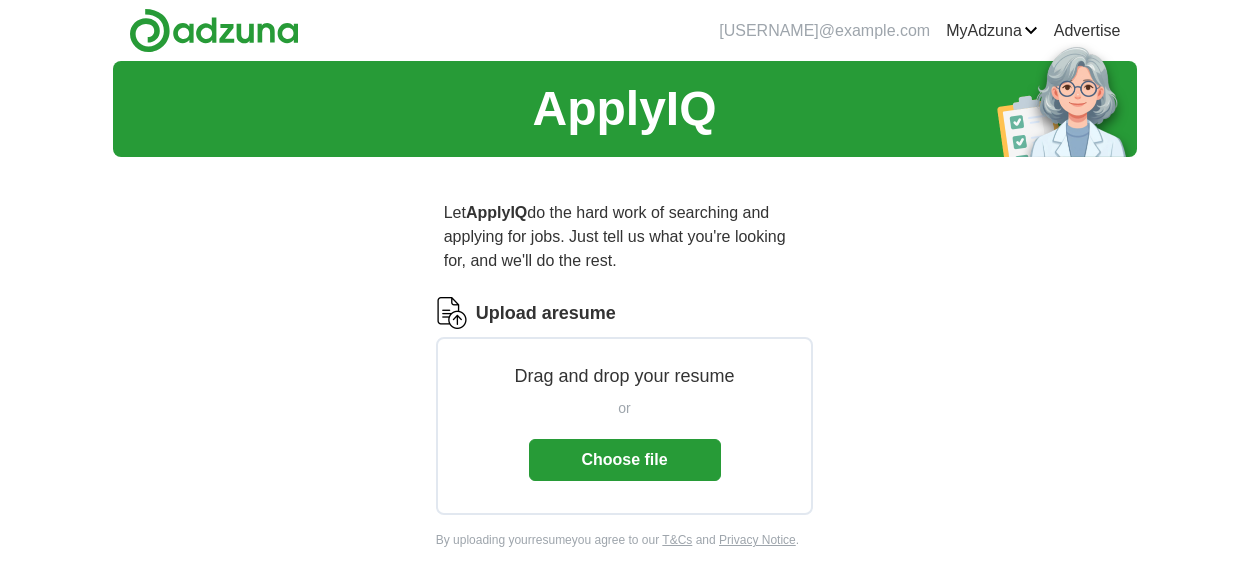 scroll, scrollTop: 0, scrollLeft: 0, axis: both 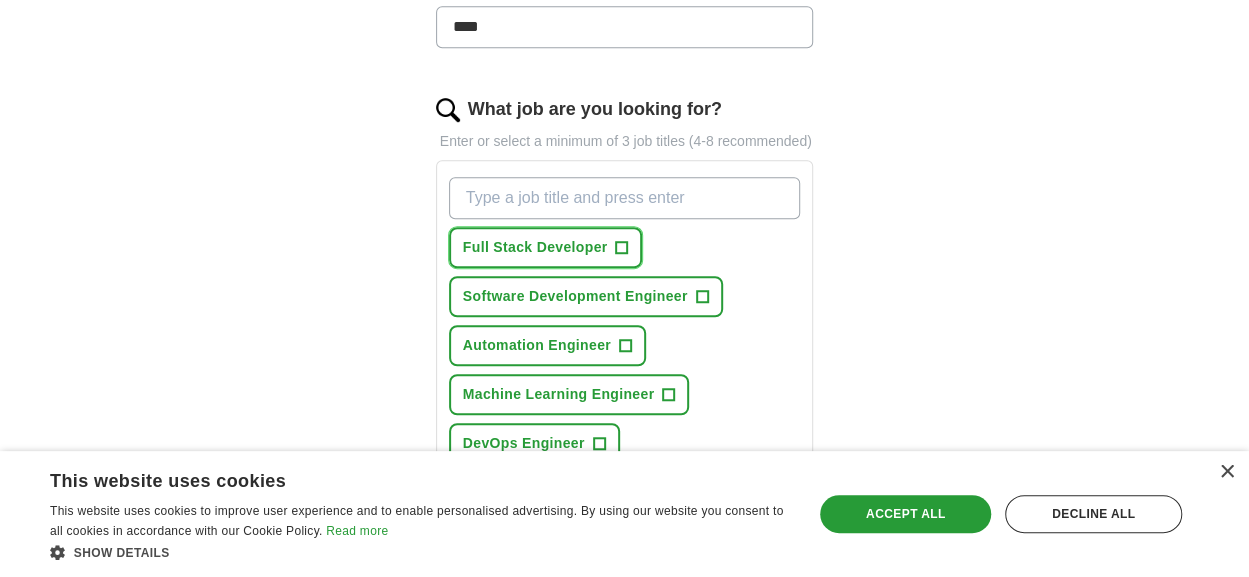 click on "+" at bounding box center [622, 248] 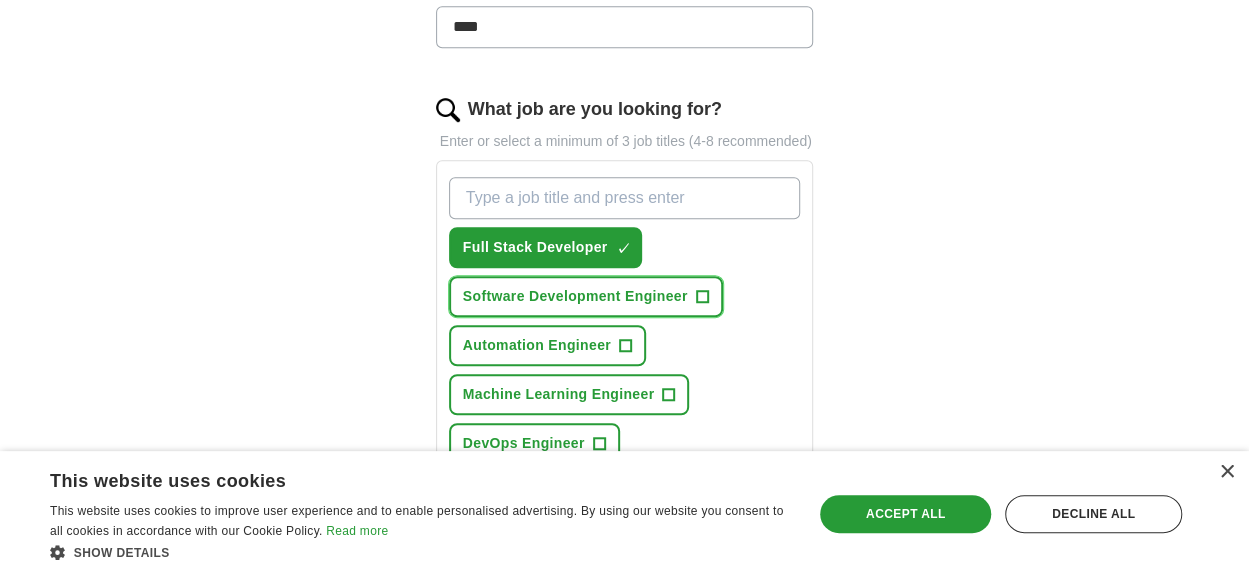 click on "+" at bounding box center (702, 297) 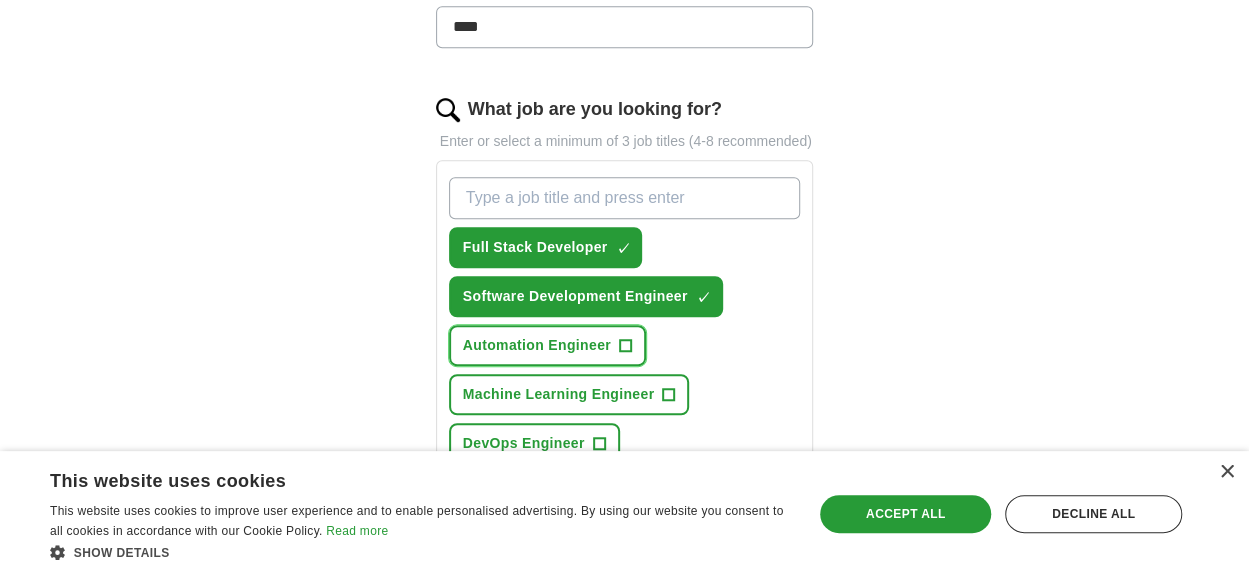 click on "+" at bounding box center (625, 346) 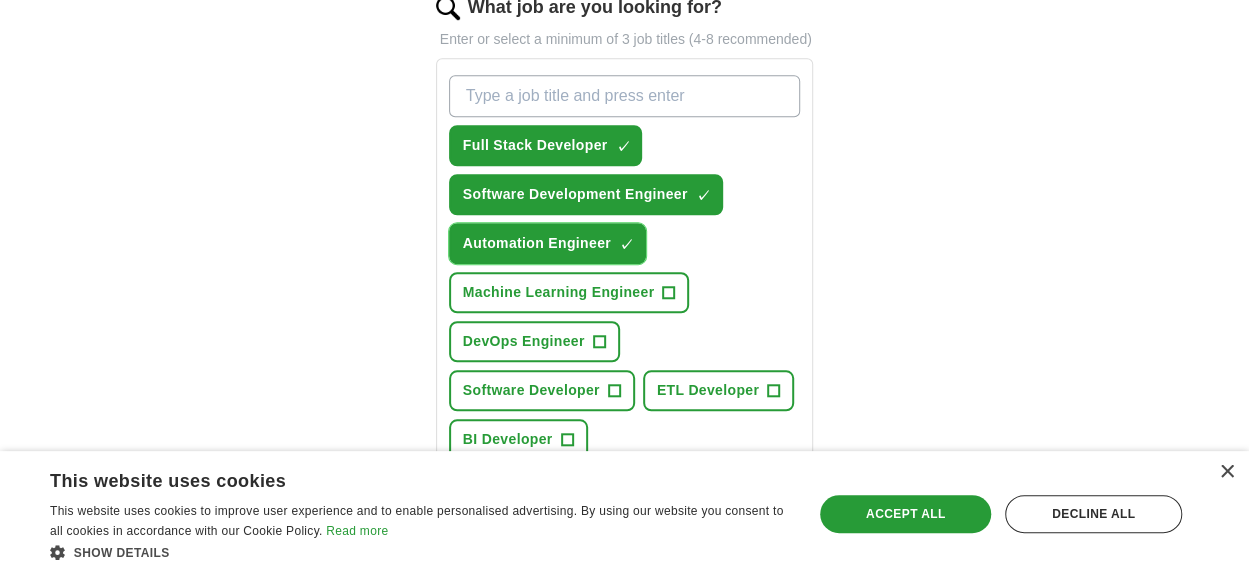 scroll, scrollTop: 800, scrollLeft: 0, axis: vertical 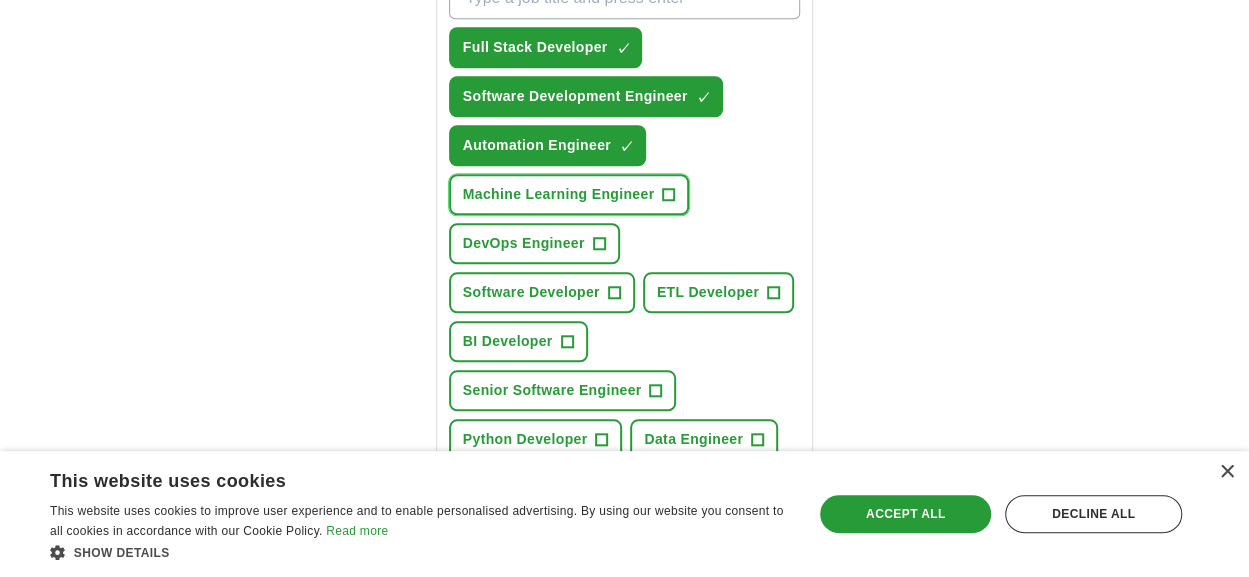 click on "+" at bounding box center (669, 195) 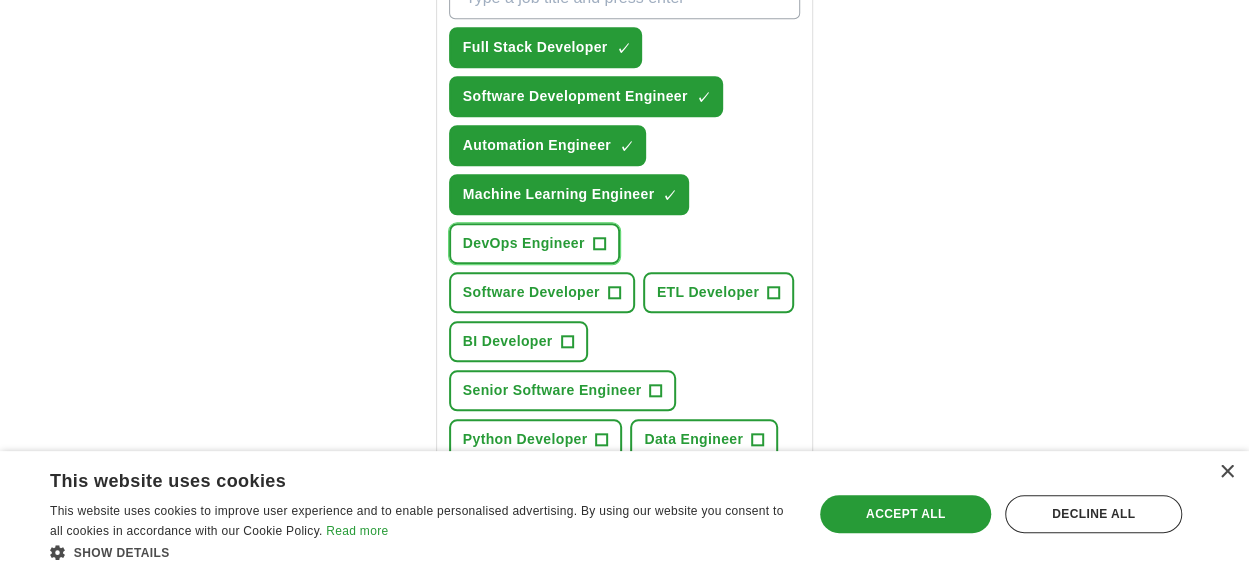 click on "DevOps Engineer +" at bounding box center (534, 243) 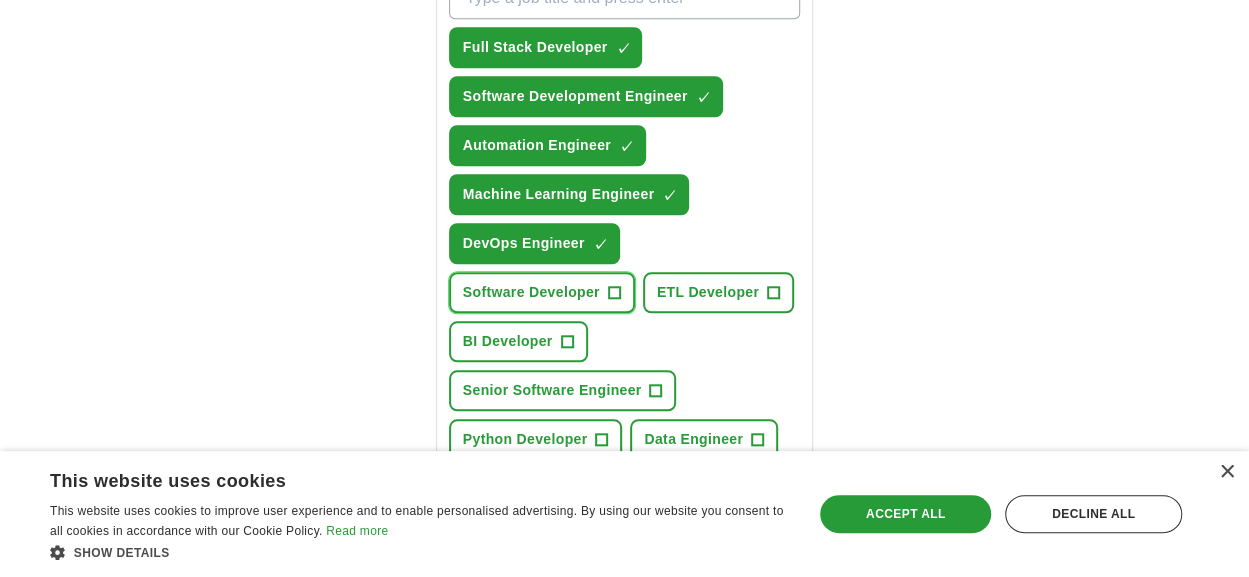 click on "Software Developer +" at bounding box center [542, 292] 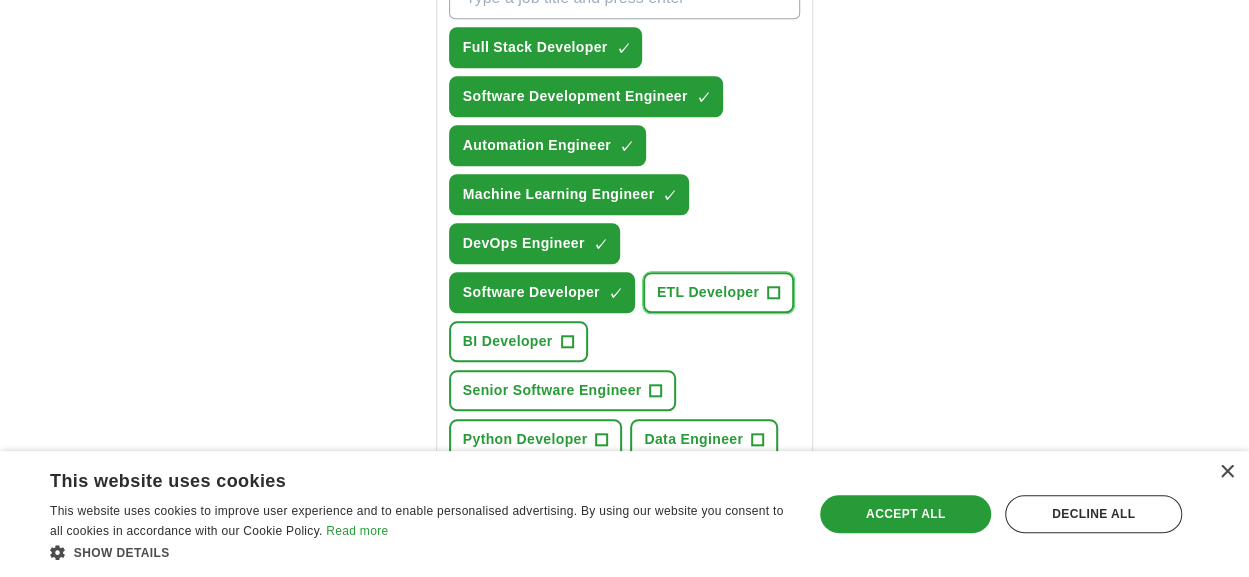 click on "ETL Developer" at bounding box center [708, 292] 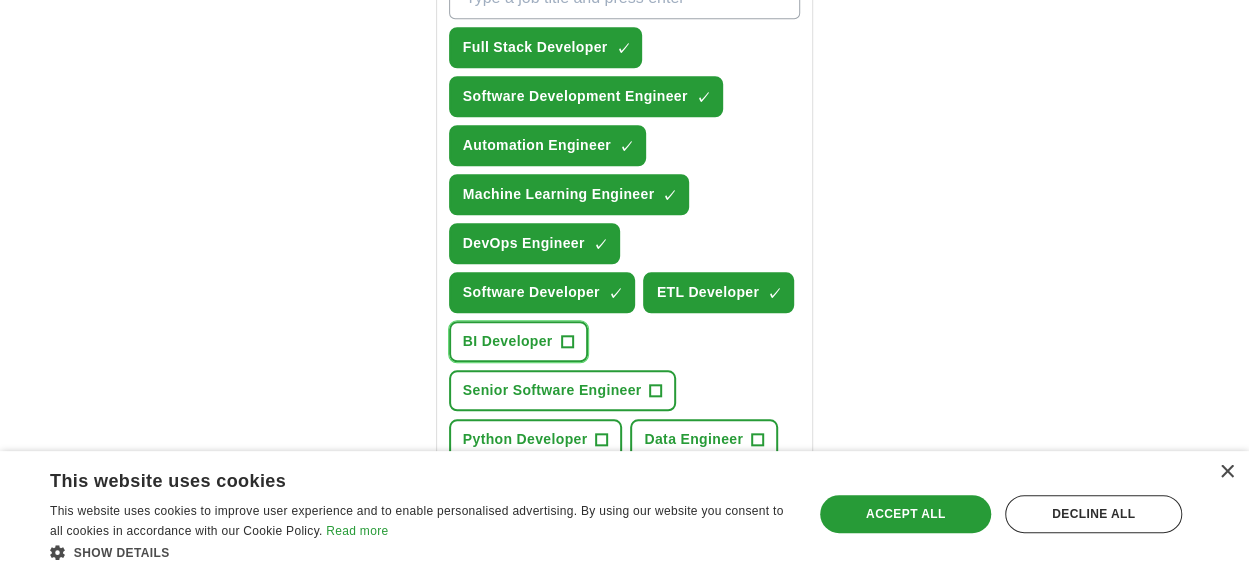click on "BI Developer" at bounding box center (508, 341) 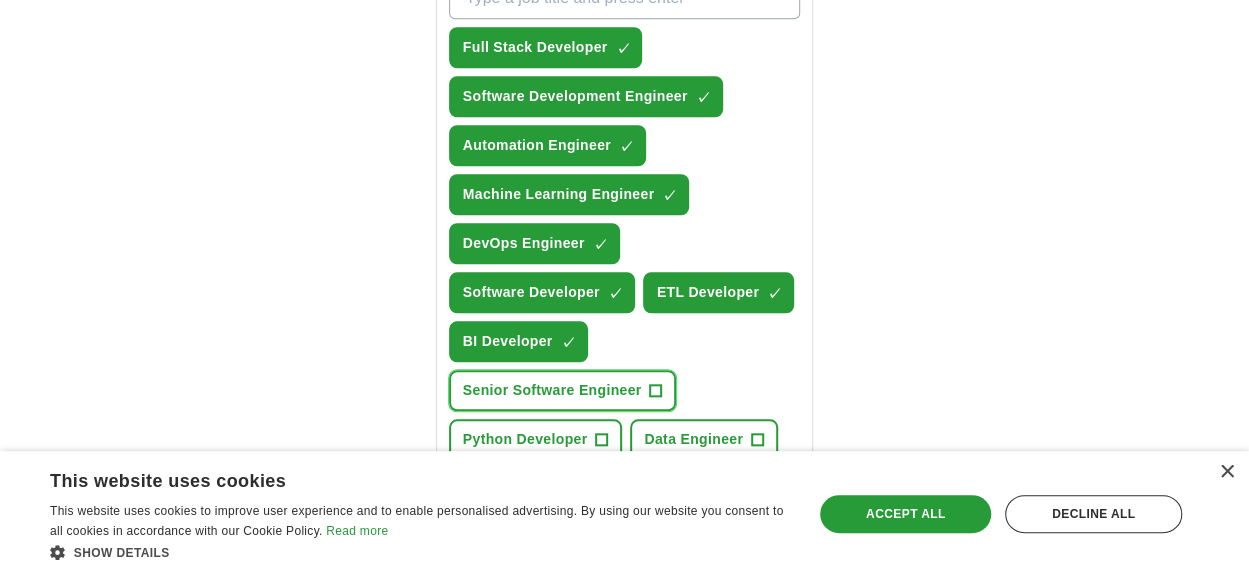 click on "+" at bounding box center [656, 391] 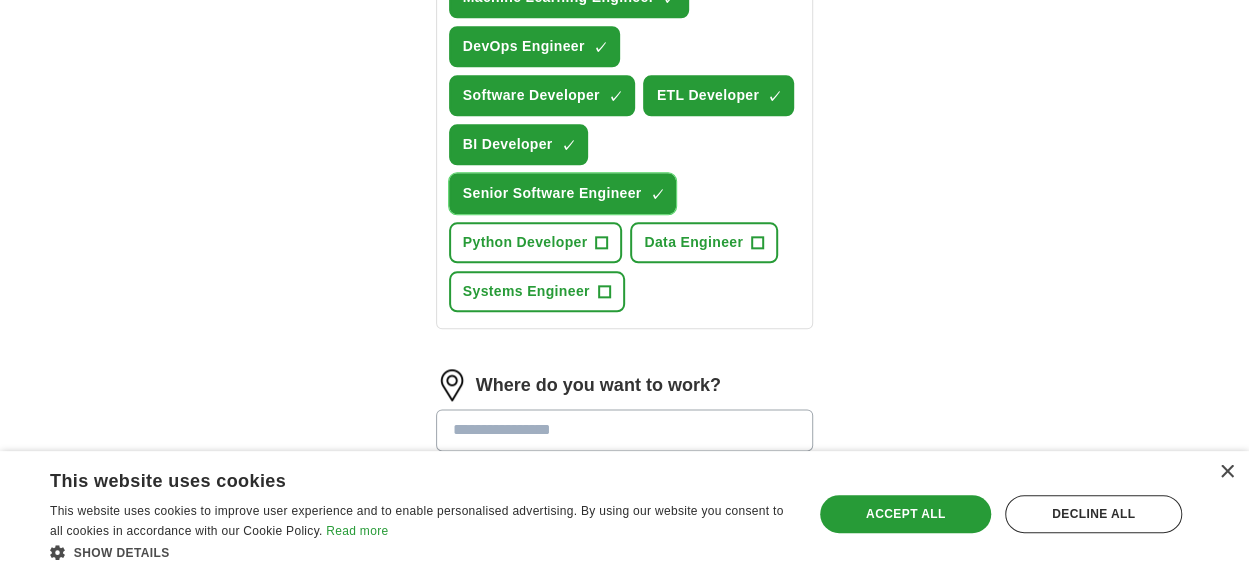 scroll, scrollTop: 1000, scrollLeft: 0, axis: vertical 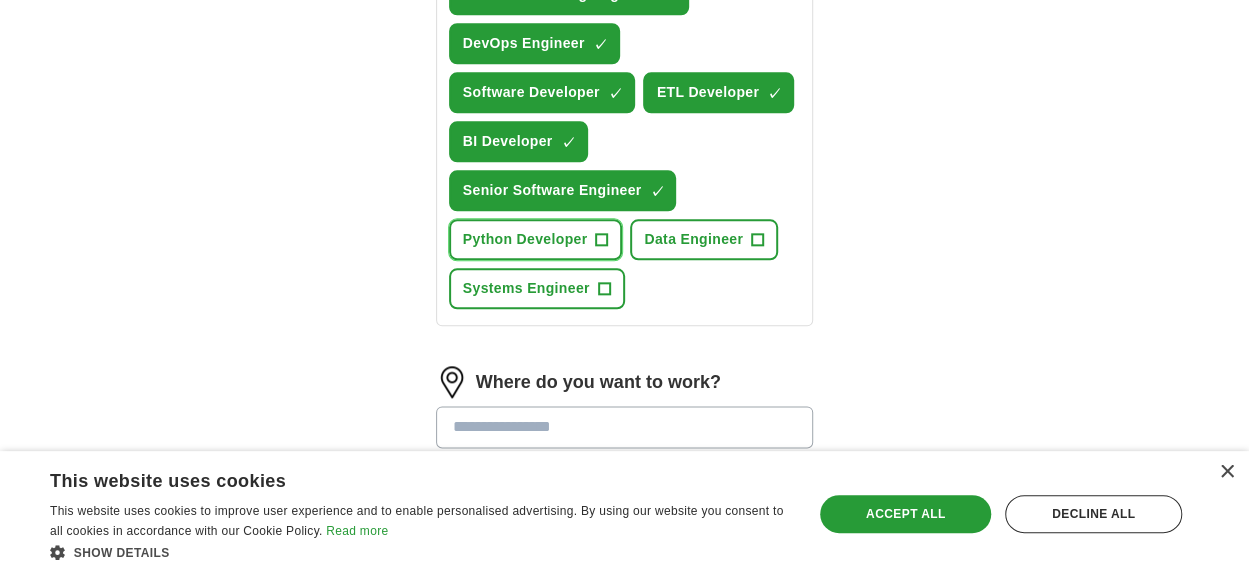 click on "+" at bounding box center (602, 240) 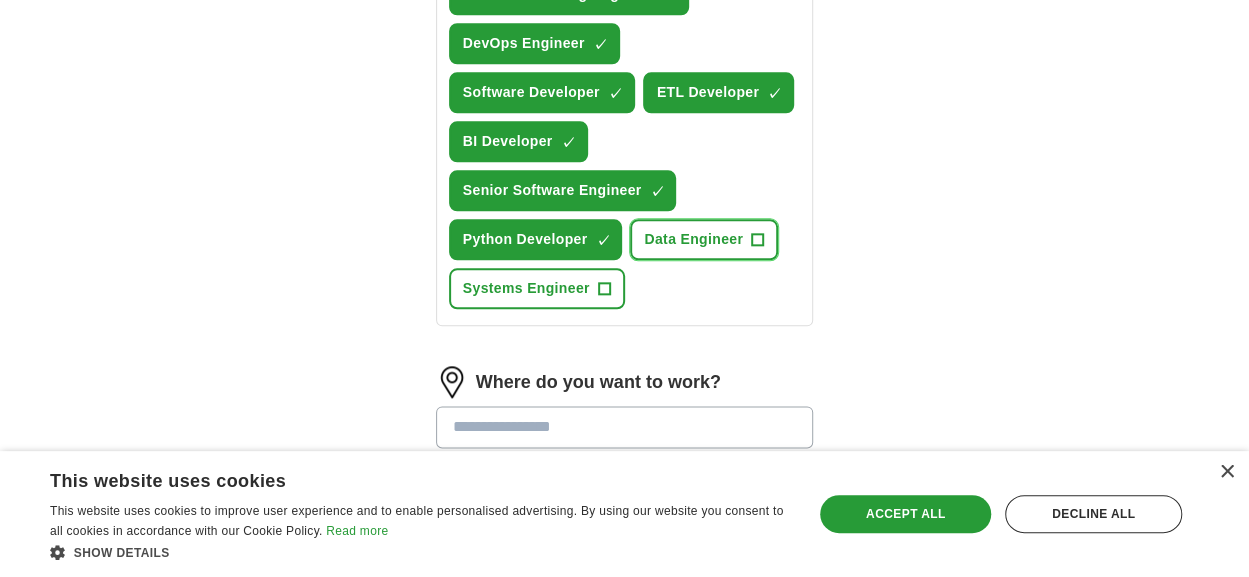 click on "Data Engineer" at bounding box center (693, 239) 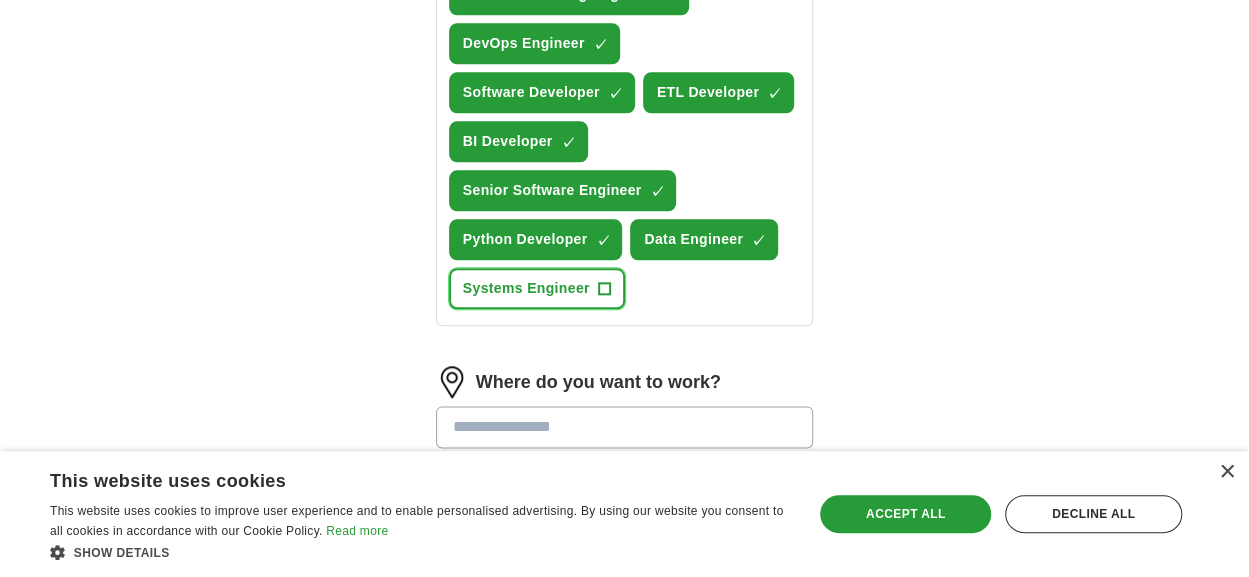 click on "Systems Engineer +" at bounding box center (537, 288) 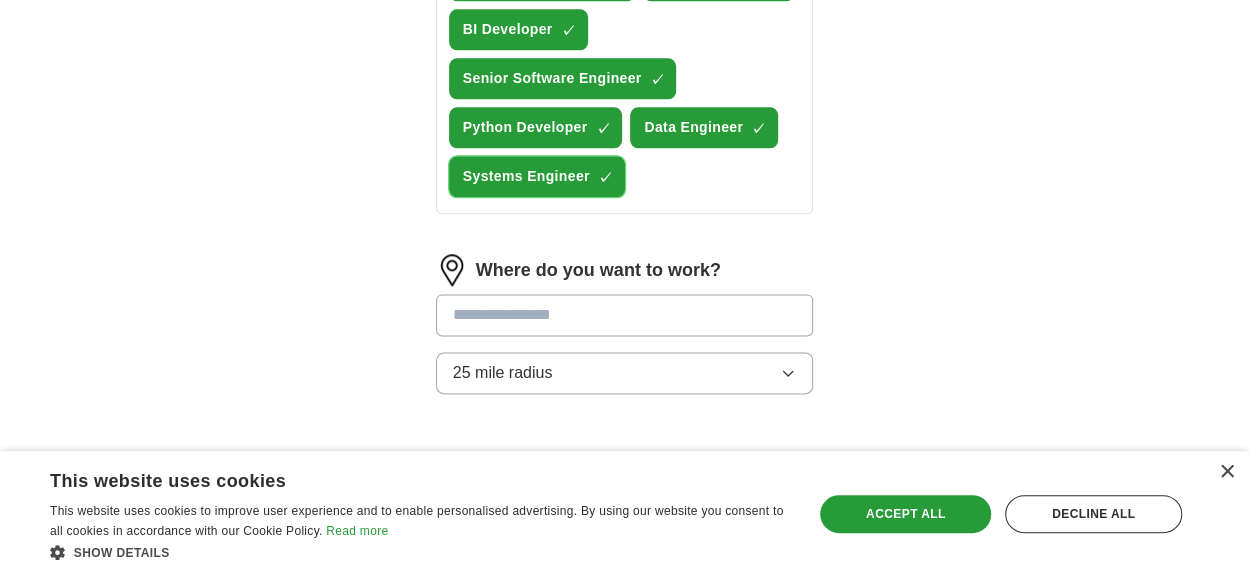 scroll, scrollTop: 1200, scrollLeft: 0, axis: vertical 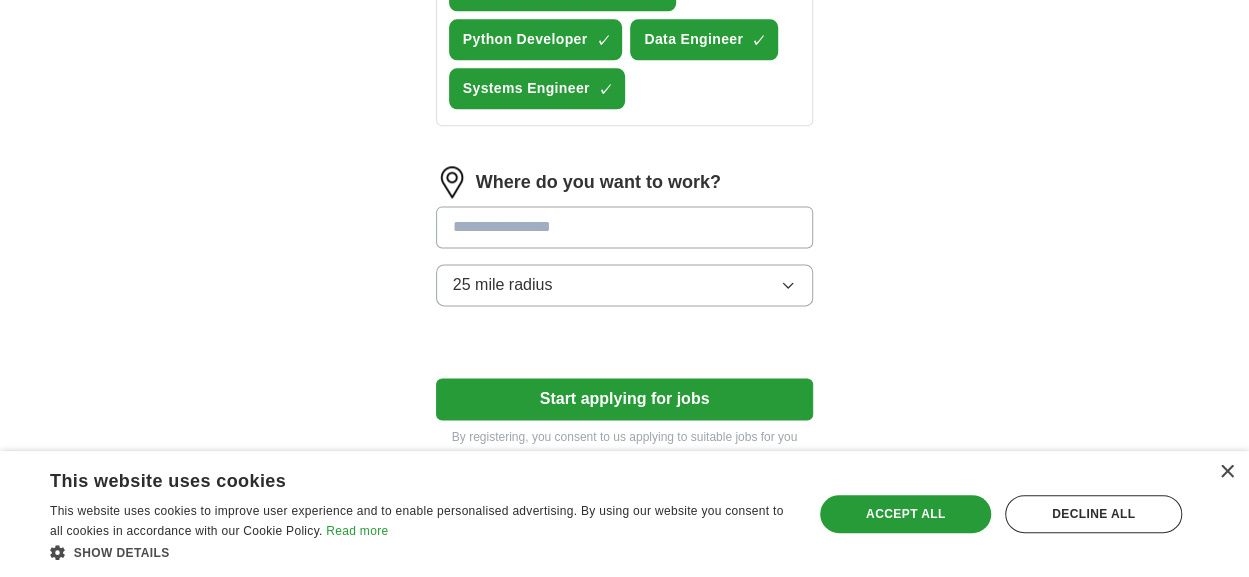 click at bounding box center (625, 227) 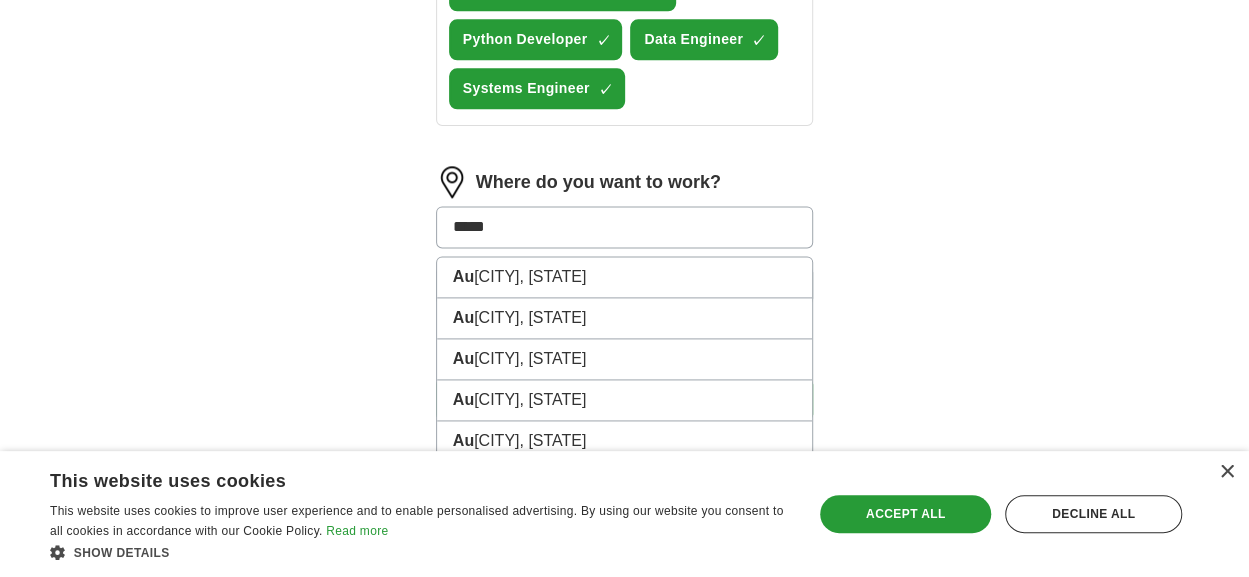 type on "******" 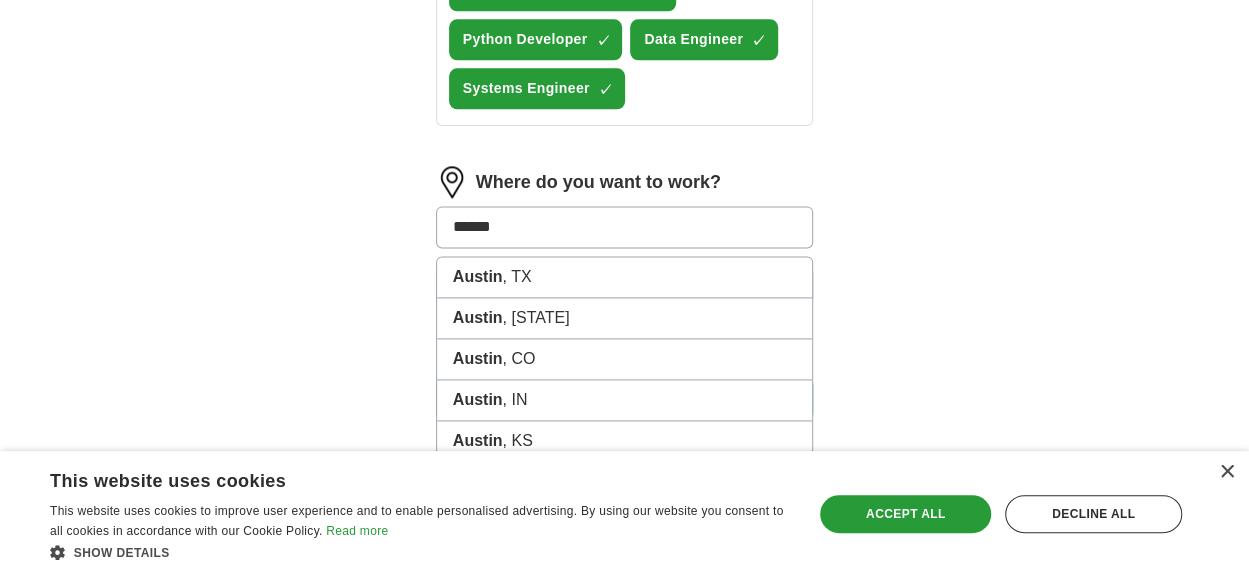 click on "[CITY], [STATE]" at bounding box center (625, 277) 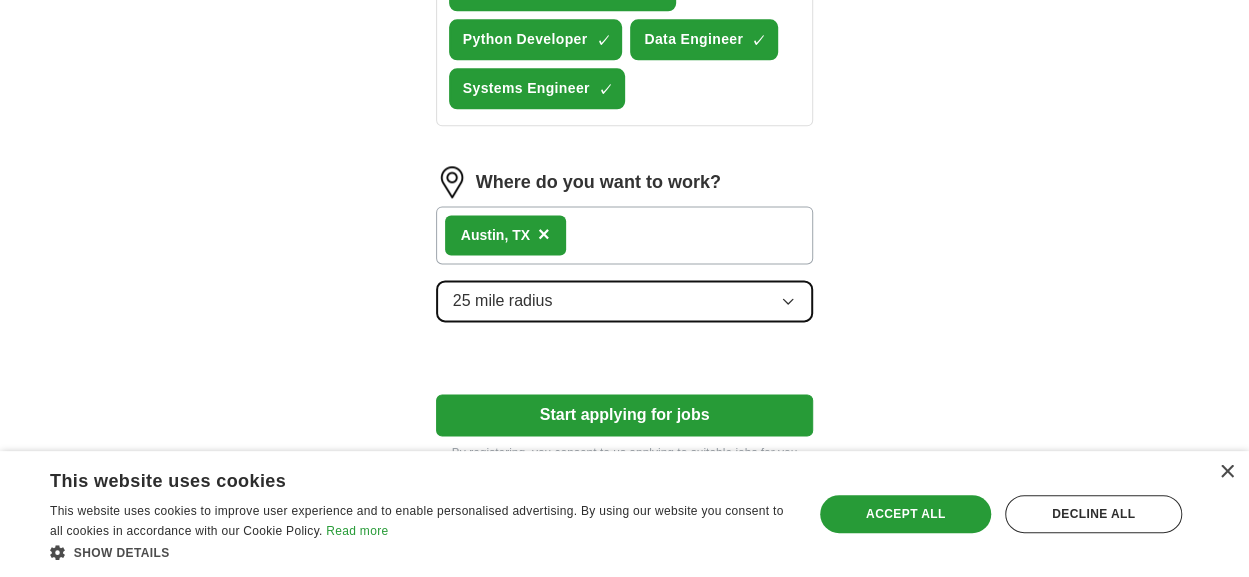 click on "25 mile radius" at bounding box center (625, 301) 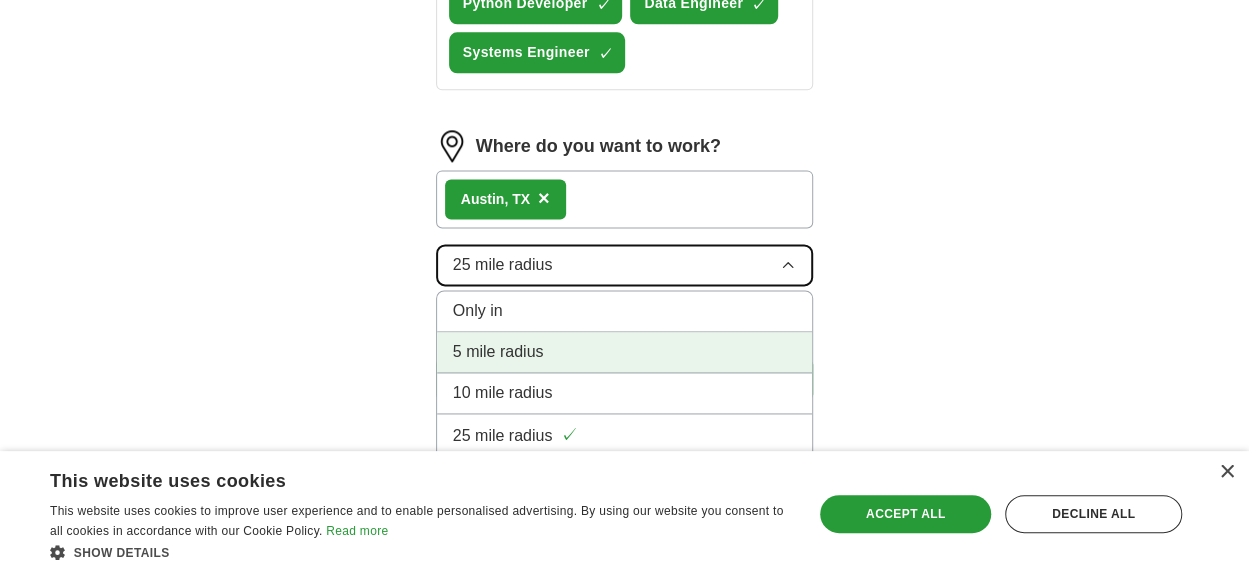 scroll, scrollTop: 1309, scrollLeft: 0, axis: vertical 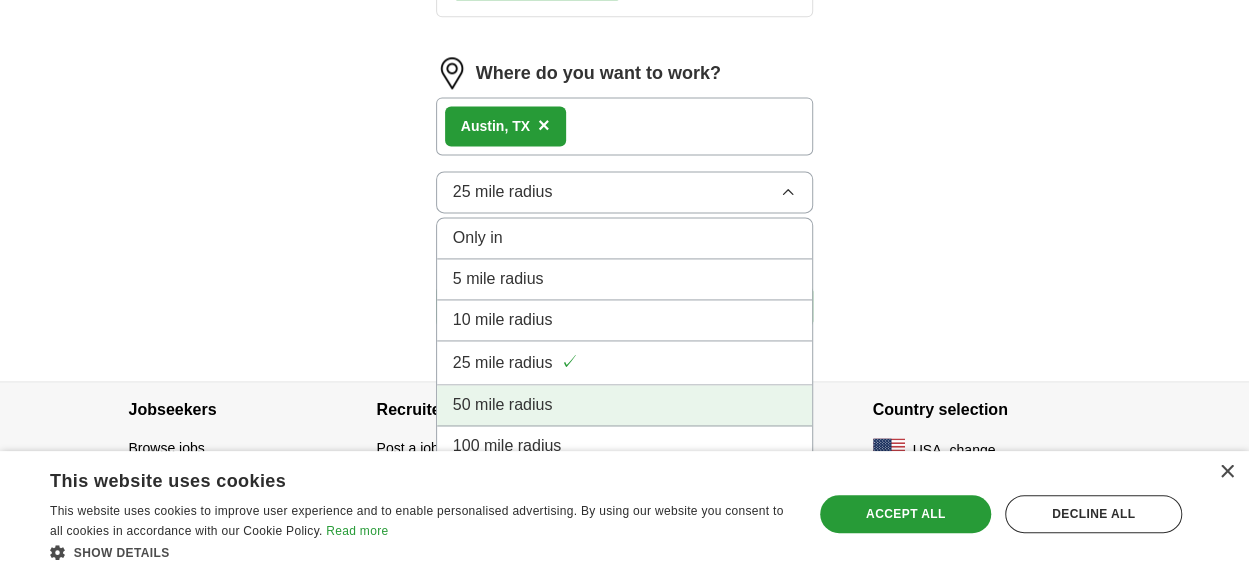 click on "50 mile radius" at bounding box center [625, 405] 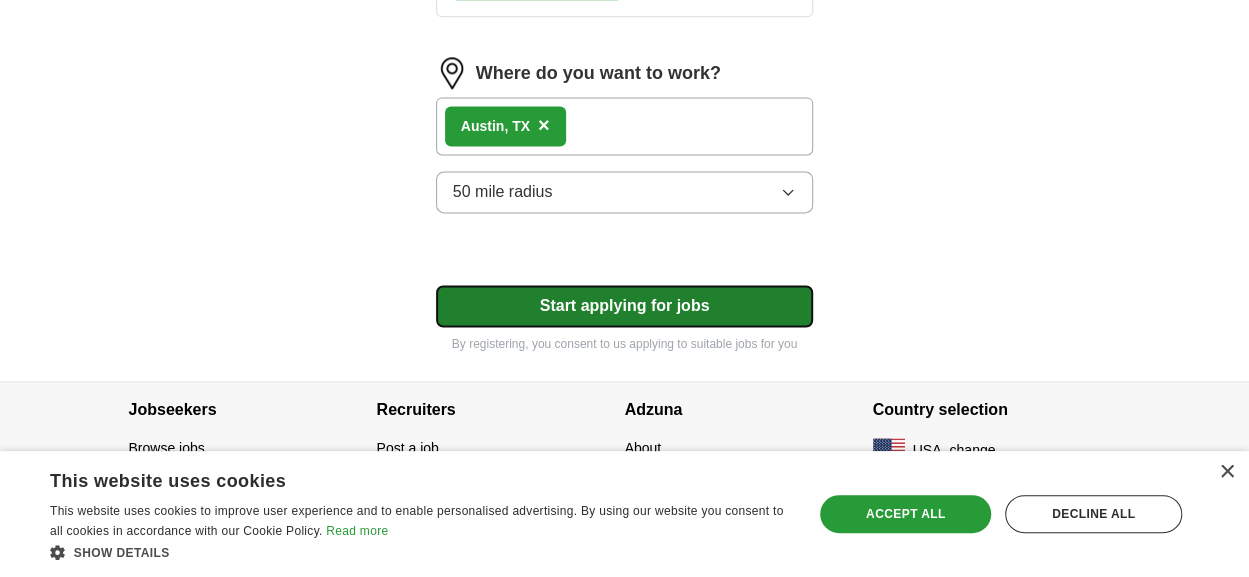click on "Start applying for jobs" at bounding box center [625, 306] 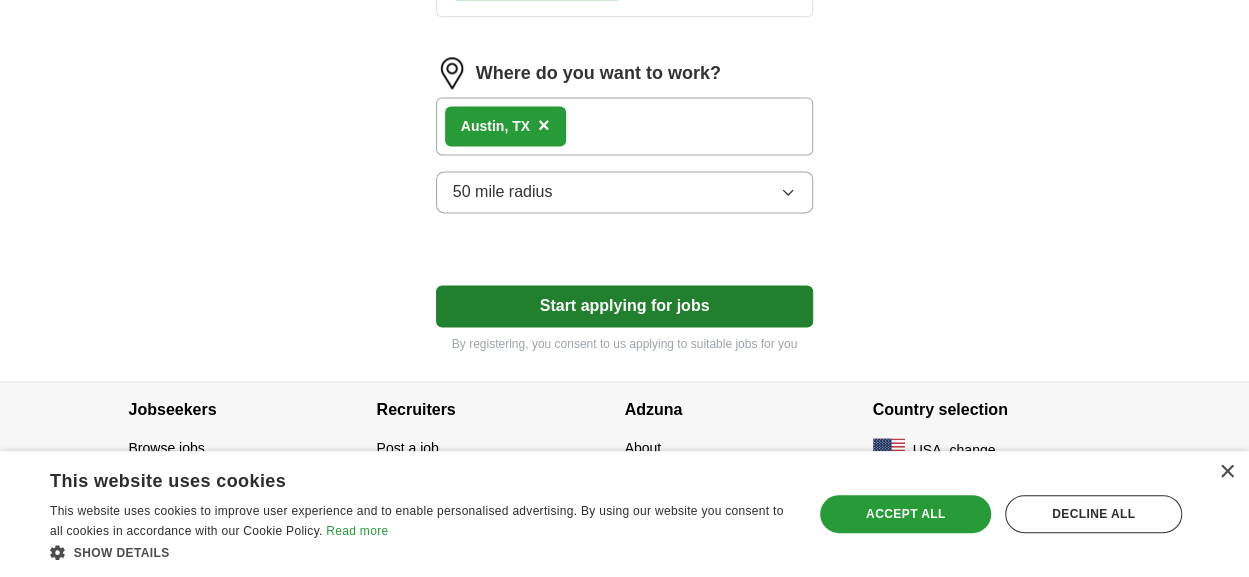 select on "**" 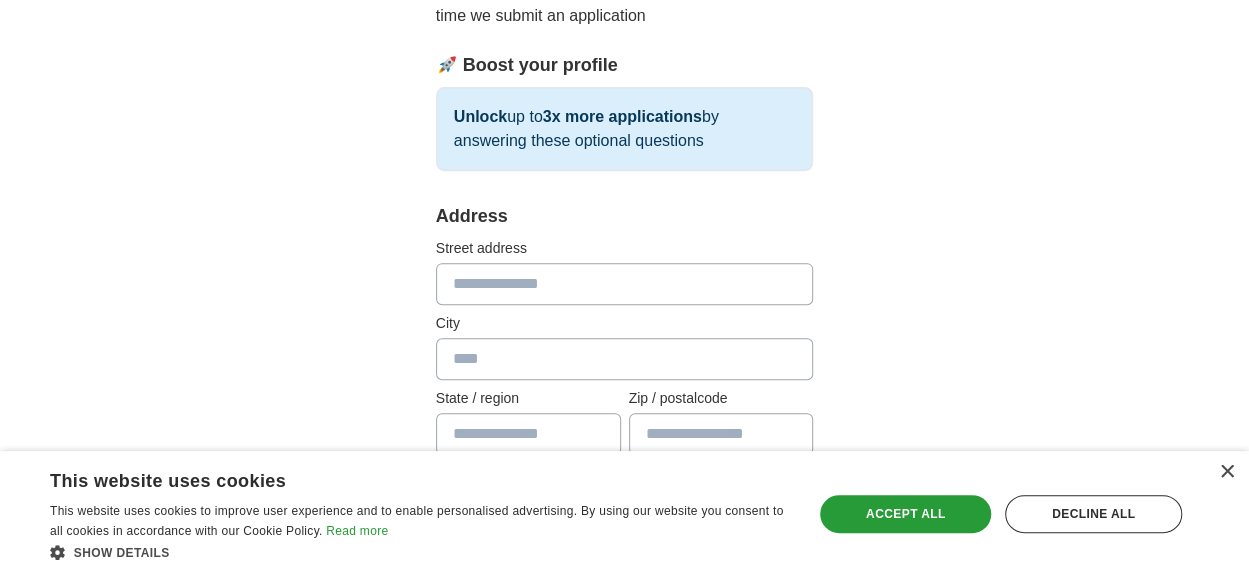 scroll, scrollTop: 200, scrollLeft: 0, axis: vertical 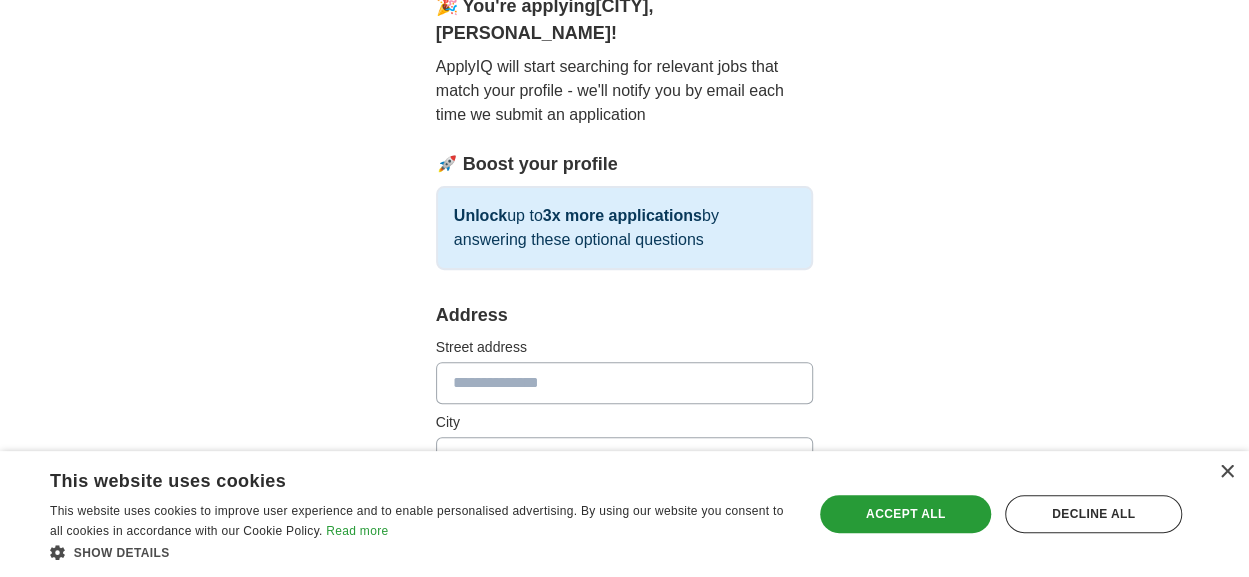 click at bounding box center (625, 383) 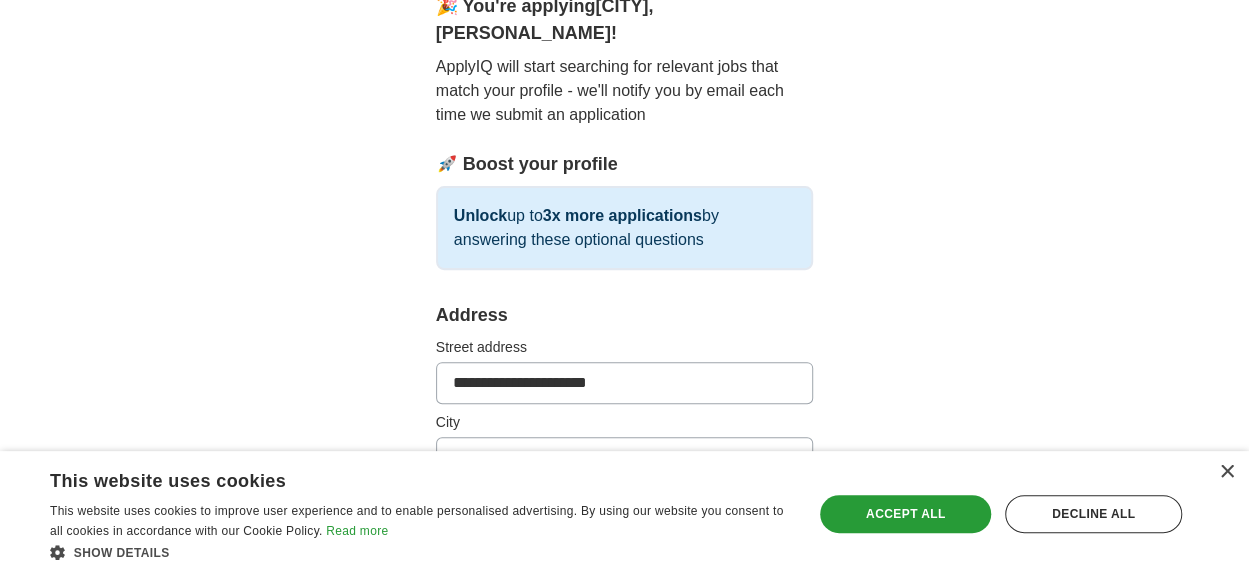 type on "******" 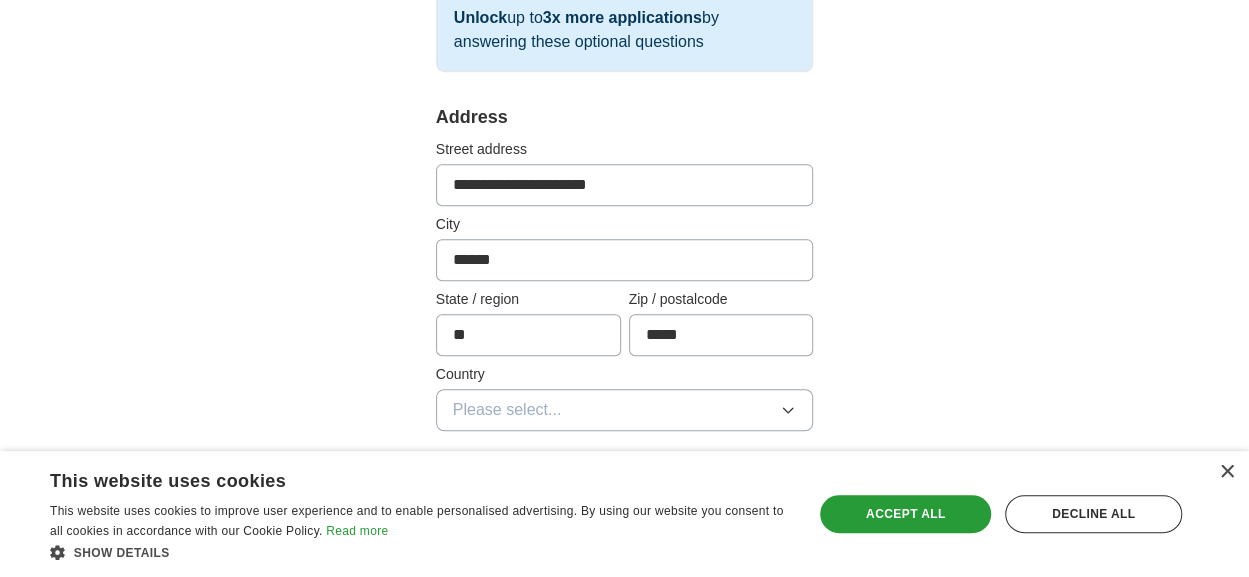scroll, scrollTop: 400, scrollLeft: 0, axis: vertical 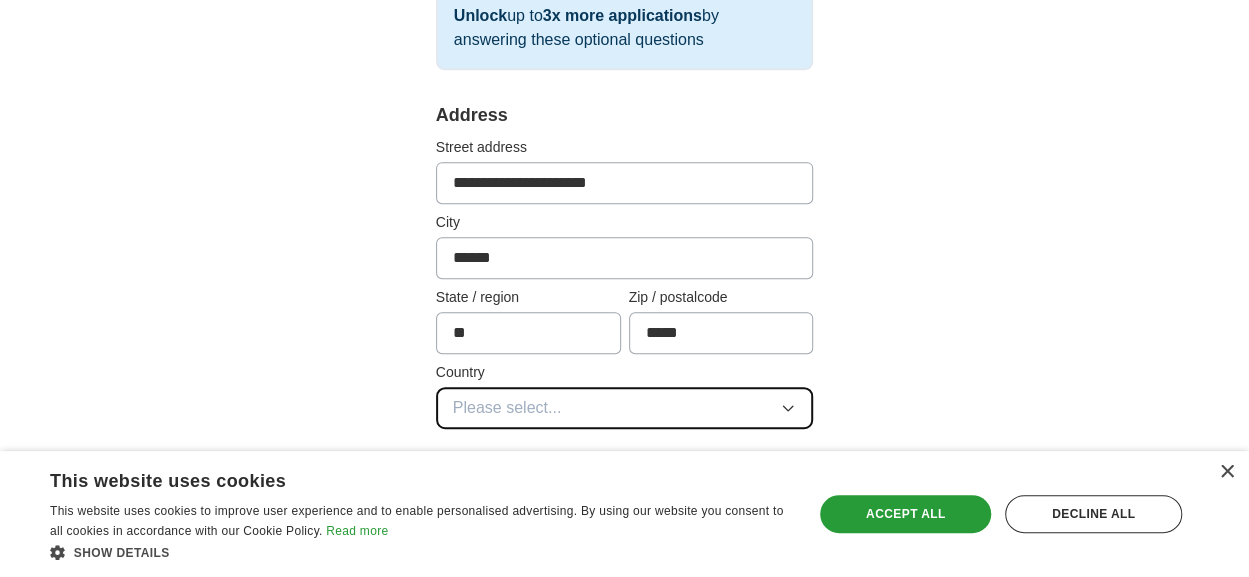 click on "Please select..." at bounding box center [625, 408] 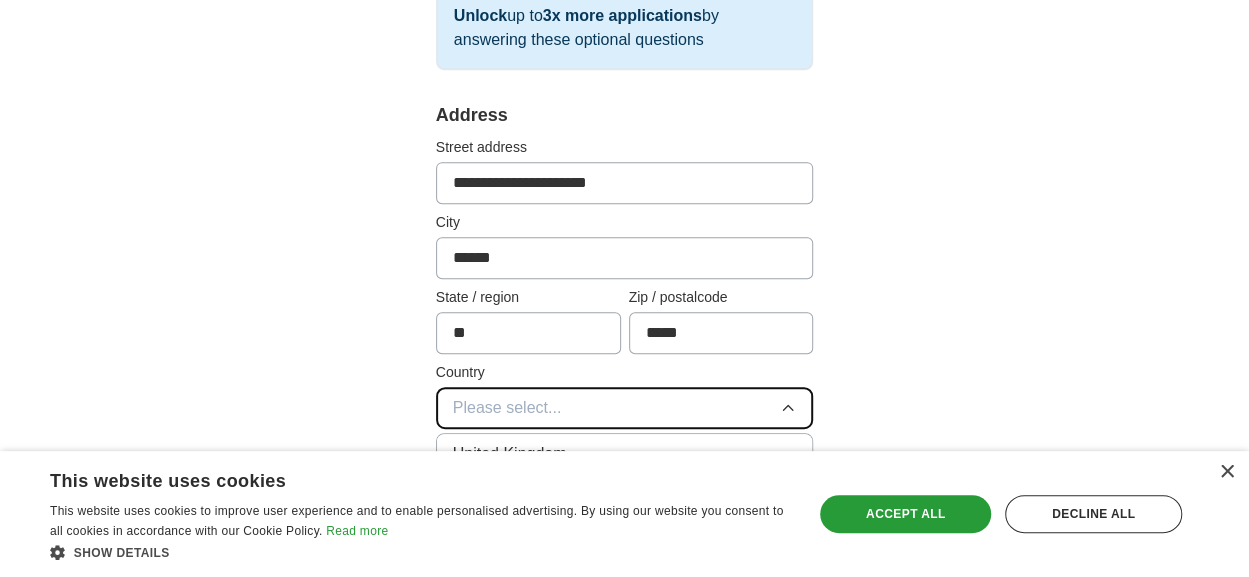 scroll, scrollTop: 600, scrollLeft: 0, axis: vertical 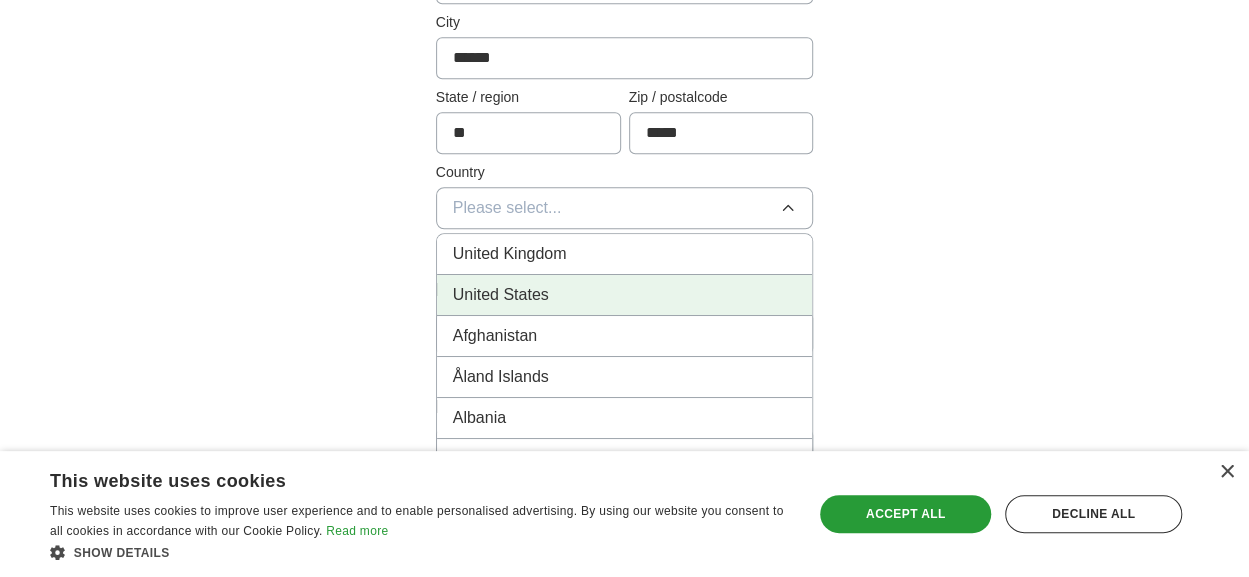 click on "United States" at bounding box center (625, 295) 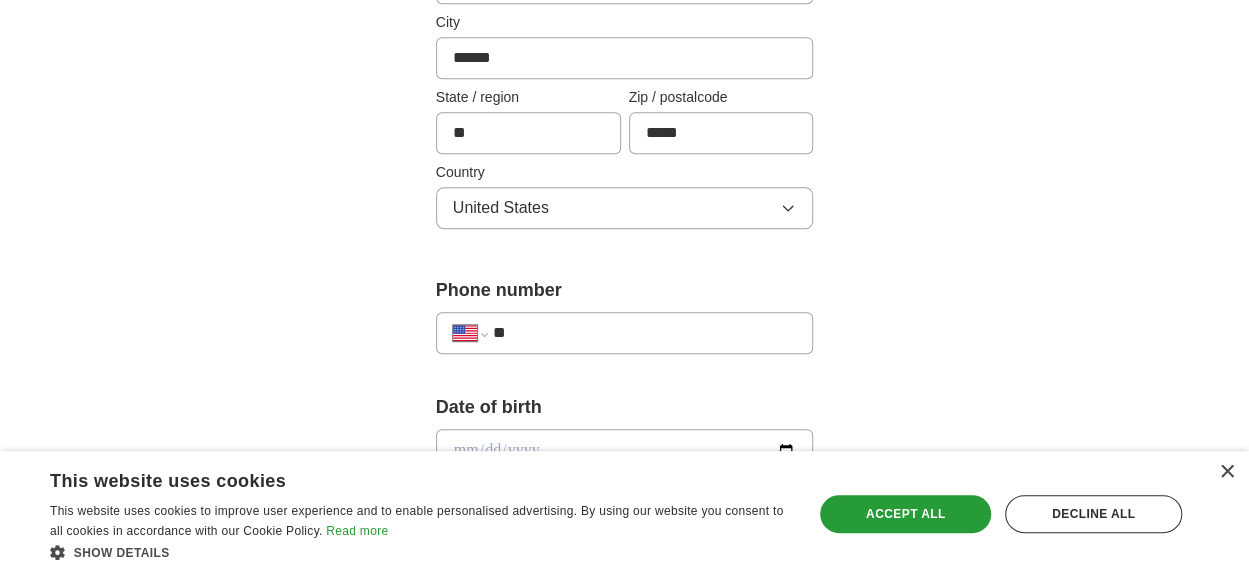 click on "**********" at bounding box center (625, 395) 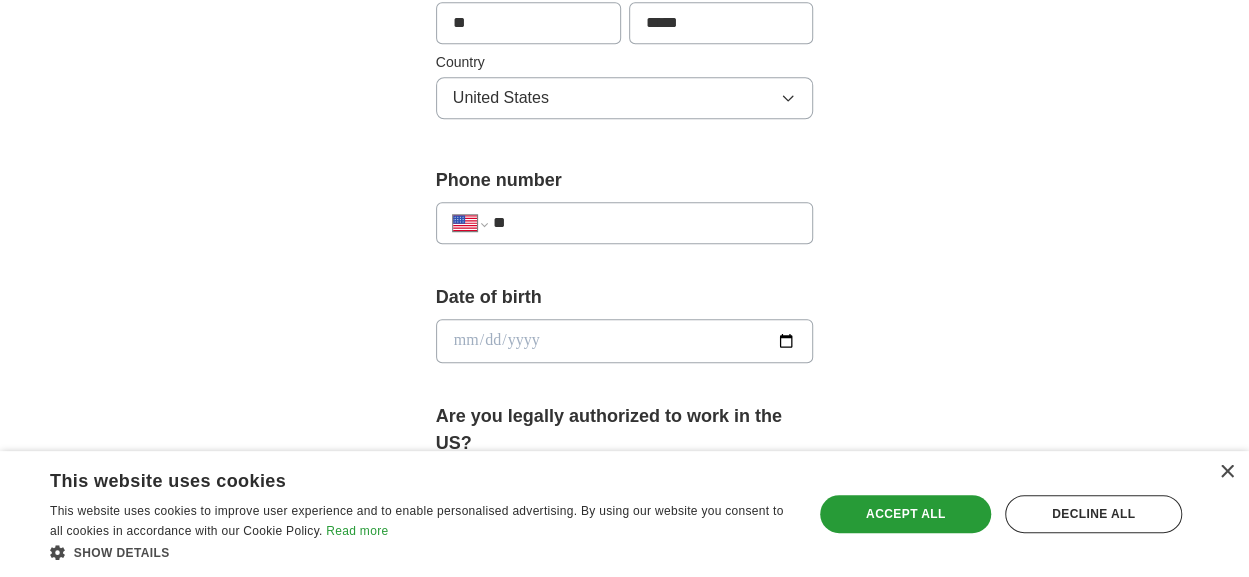 scroll, scrollTop: 800, scrollLeft: 0, axis: vertical 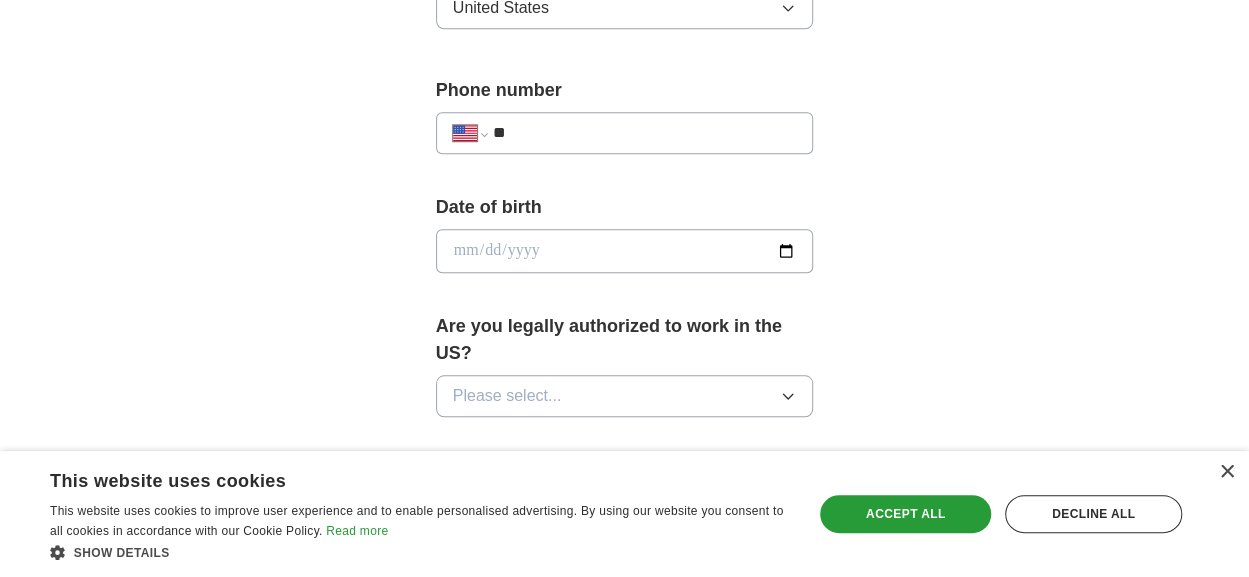 click at bounding box center [625, 251] 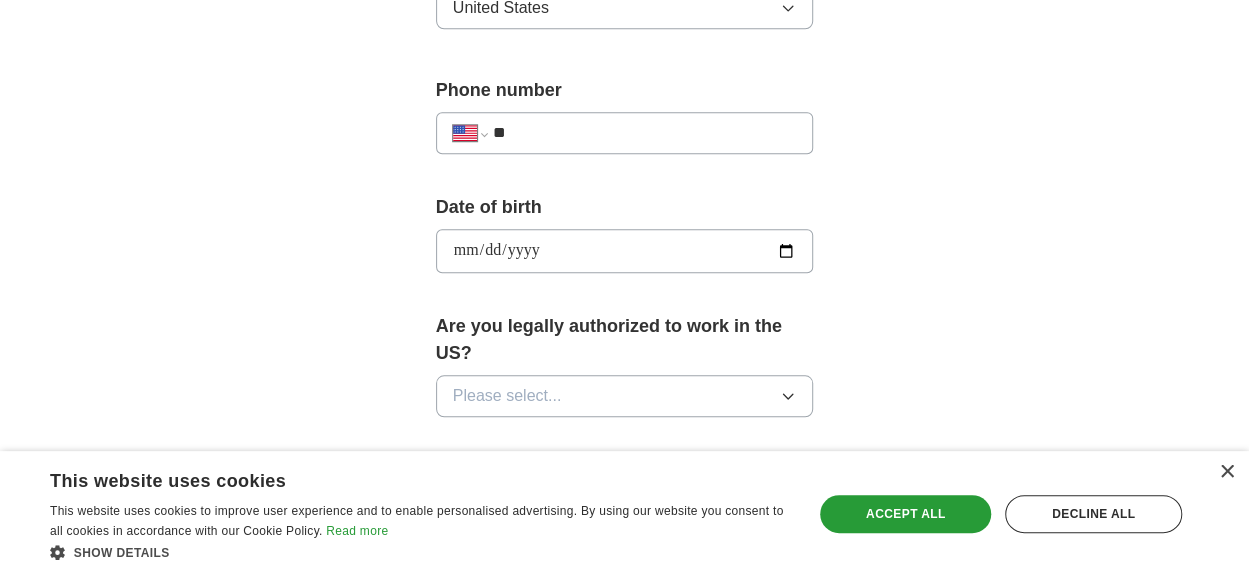 type on "**********" 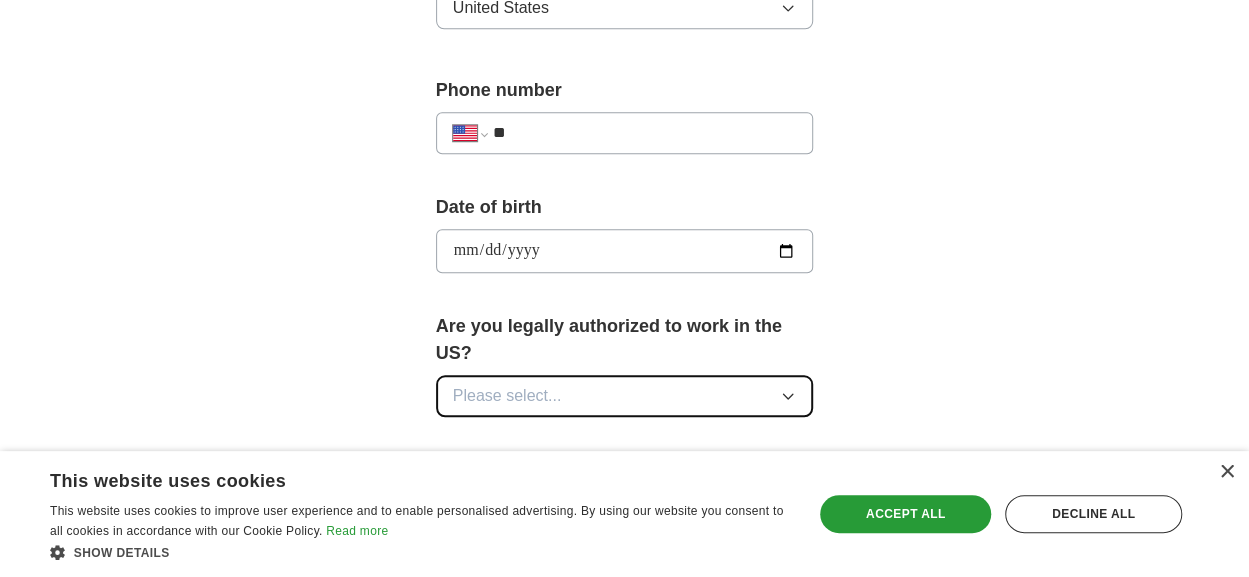 click on "Please select..." at bounding box center (625, 396) 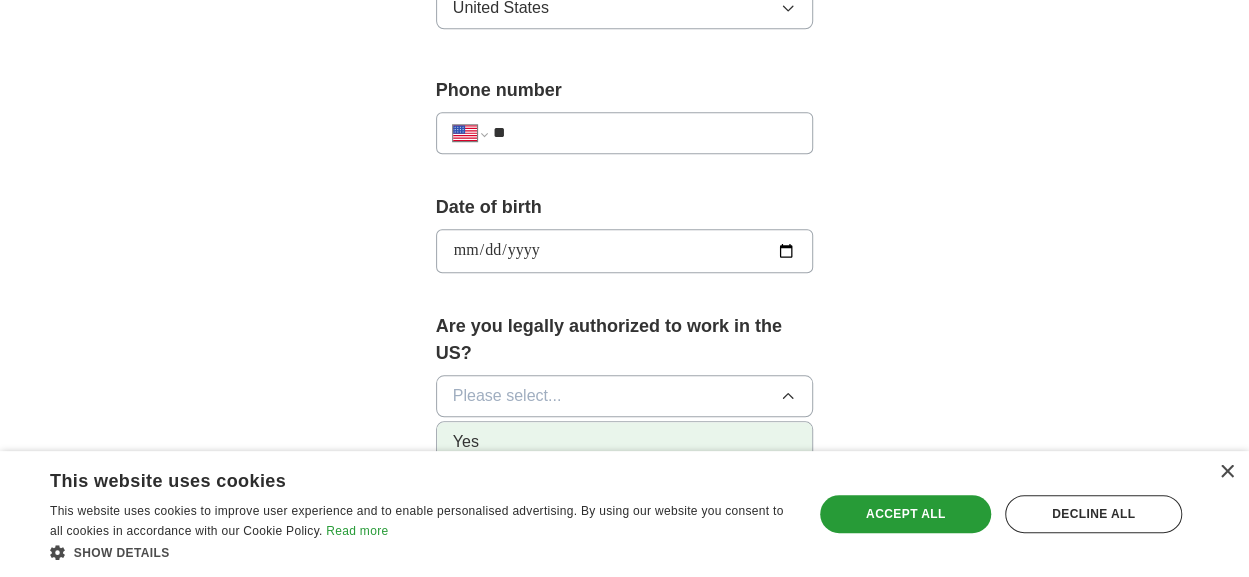 click on "Yes" at bounding box center (625, 442) 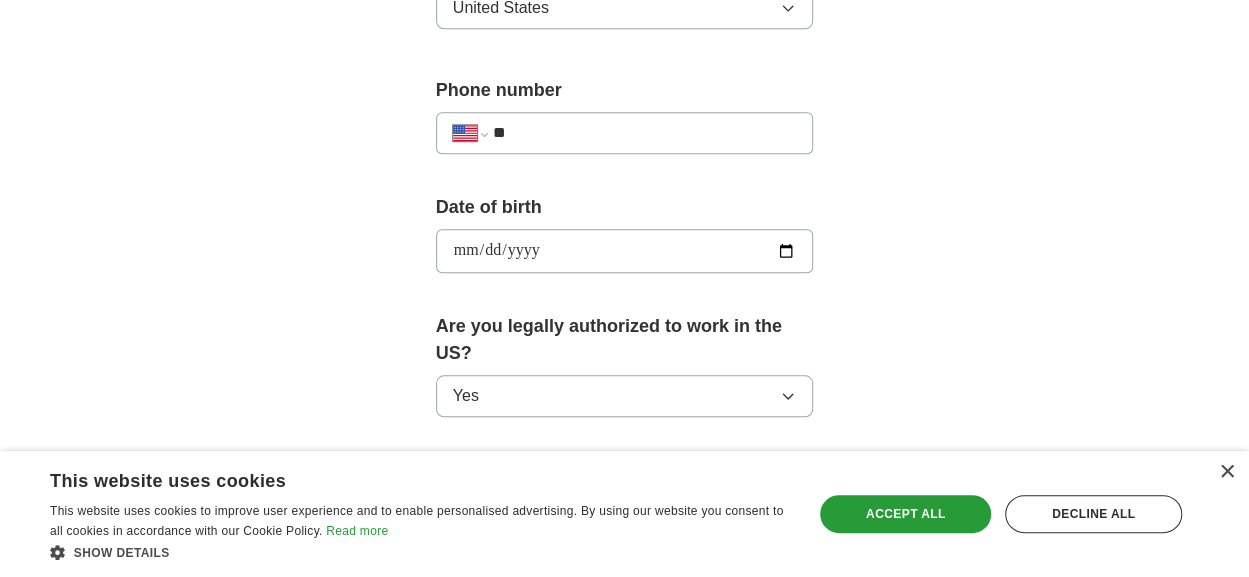 click on "**********" at bounding box center [625, 251] 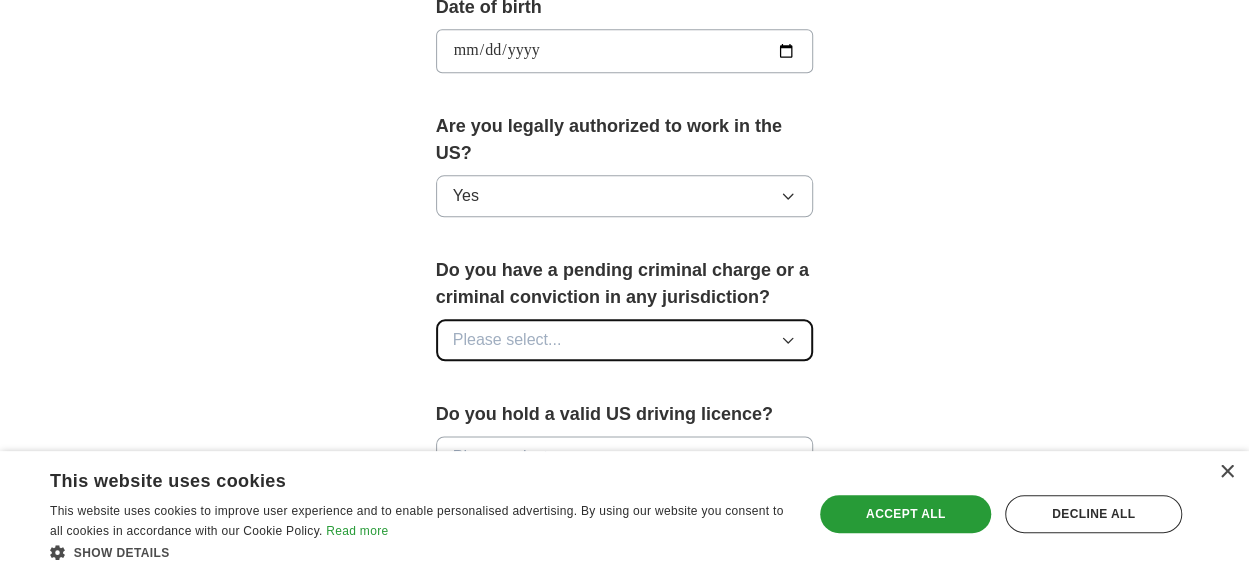 click on "Please select..." at bounding box center [625, 340] 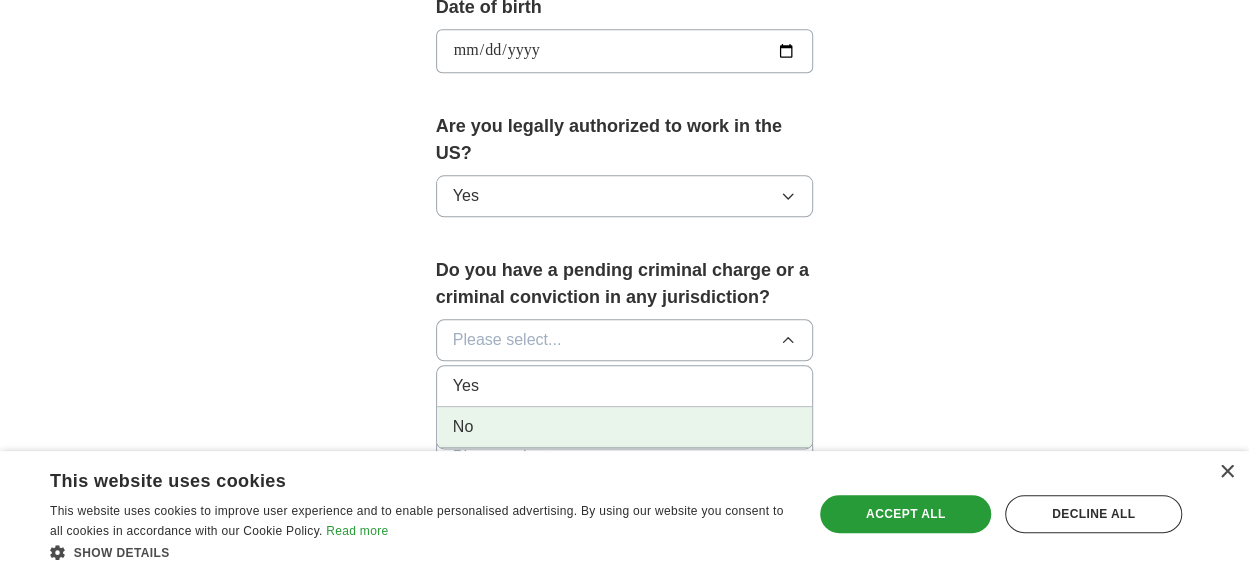 click on "No" at bounding box center (625, 427) 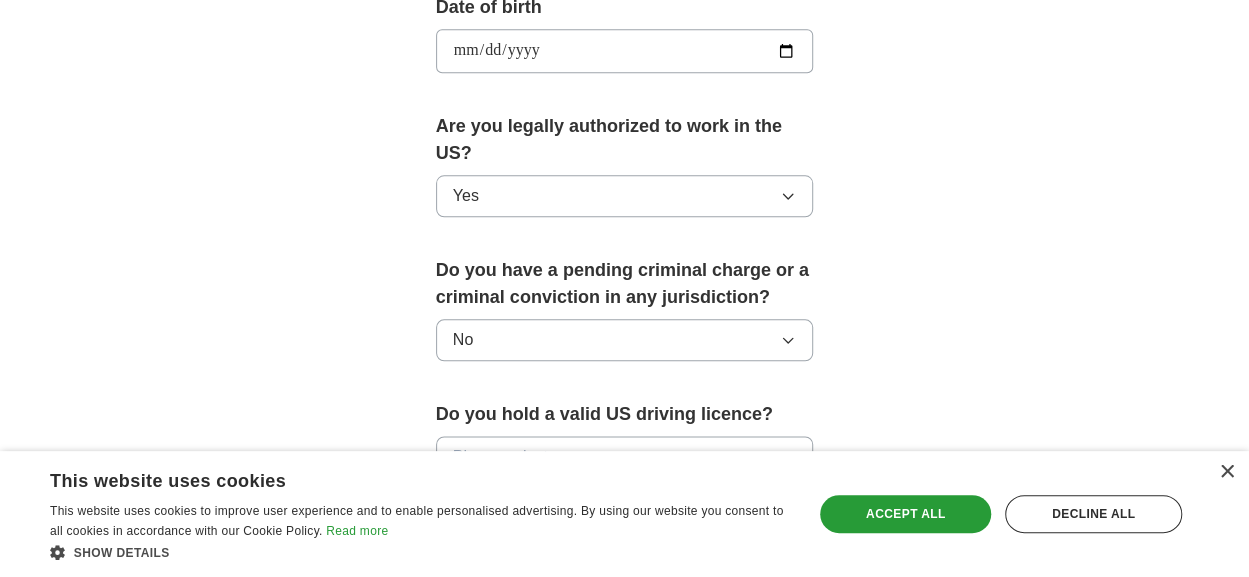 click on "**********" at bounding box center (625, -5) 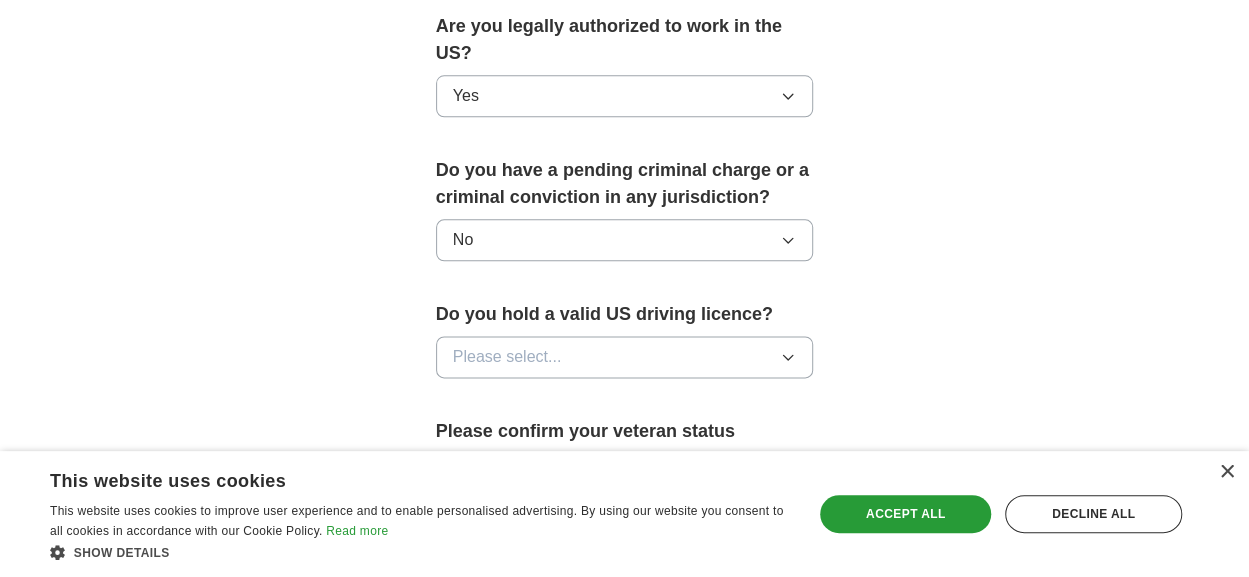 scroll, scrollTop: 1200, scrollLeft: 0, axis: vertical 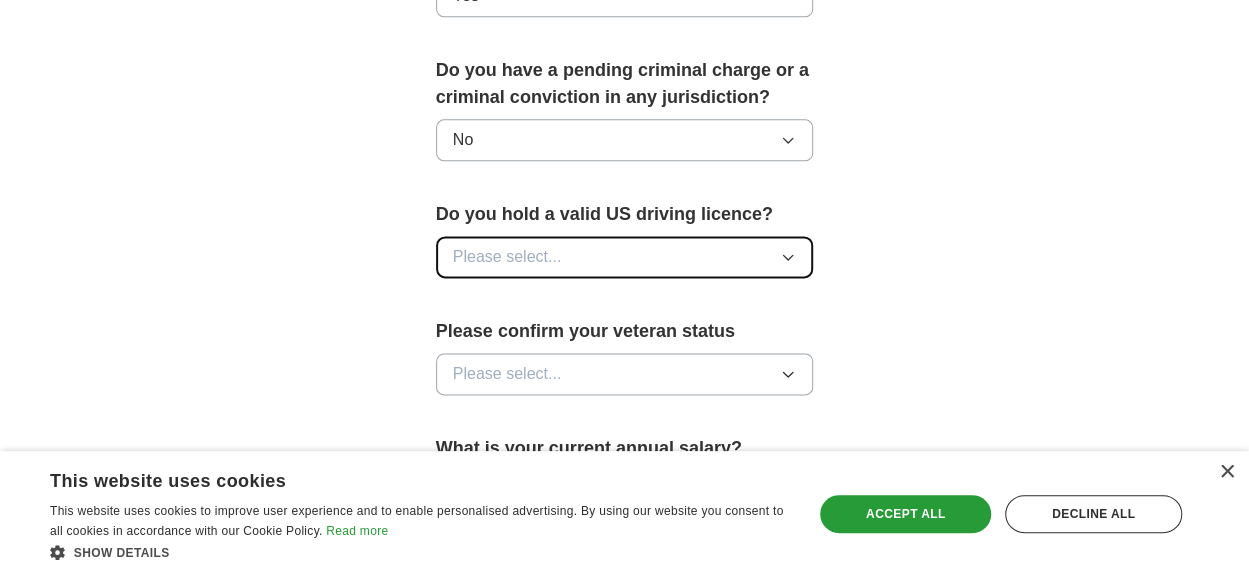 click on "Please select..." at bounding box center (625, 257) 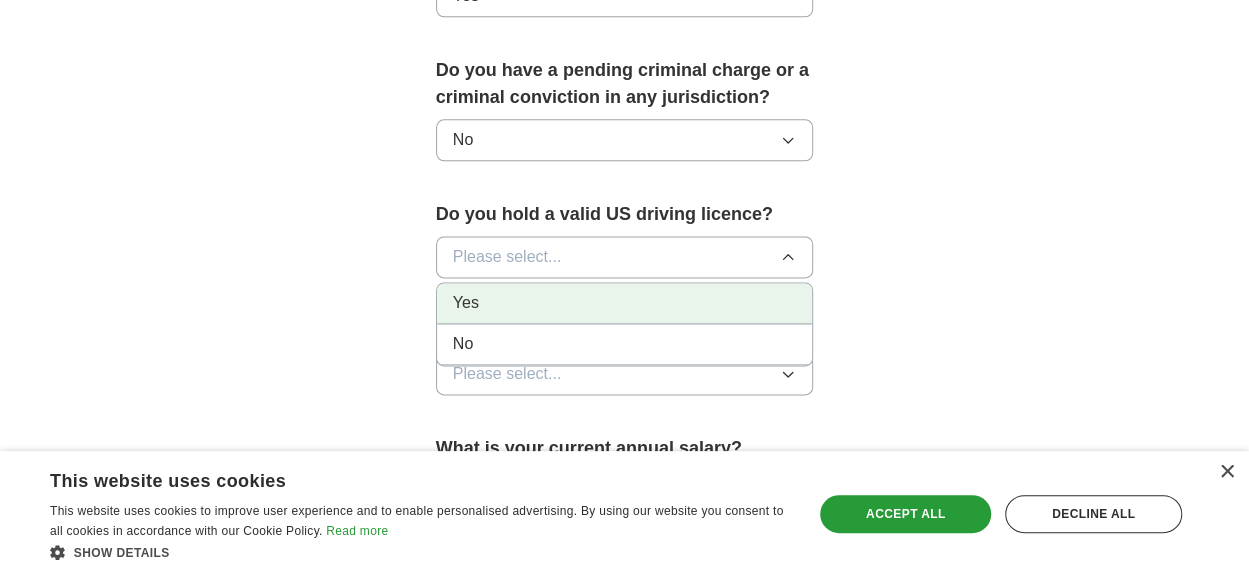 click on "Yes" at bounding box center [625, 303] 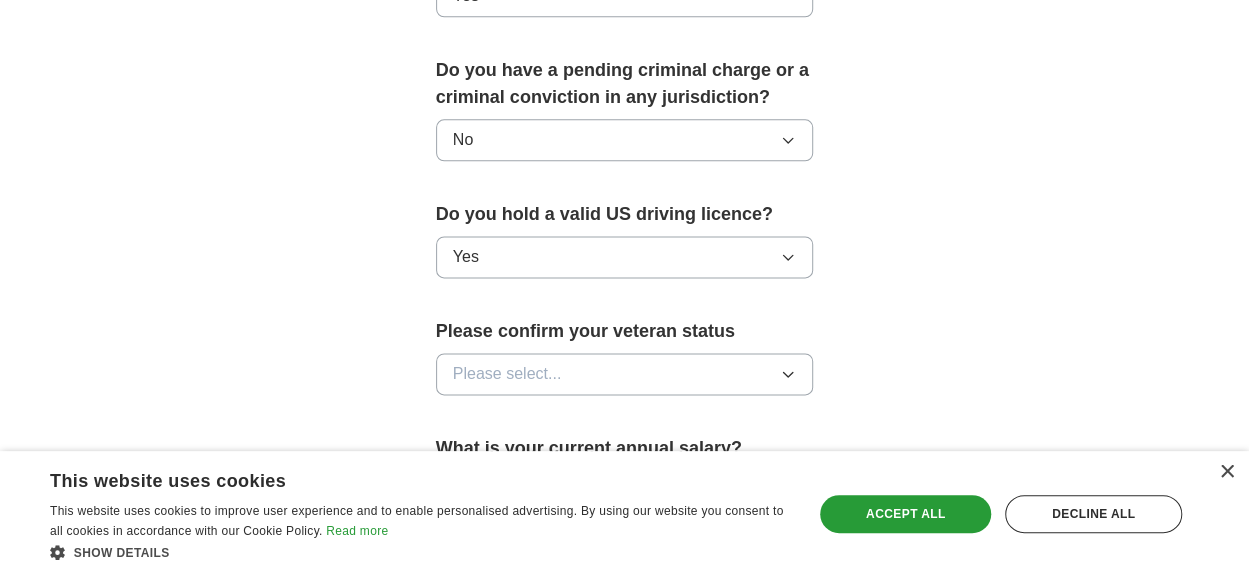 click on "**********" at bounding box center (625, -149) 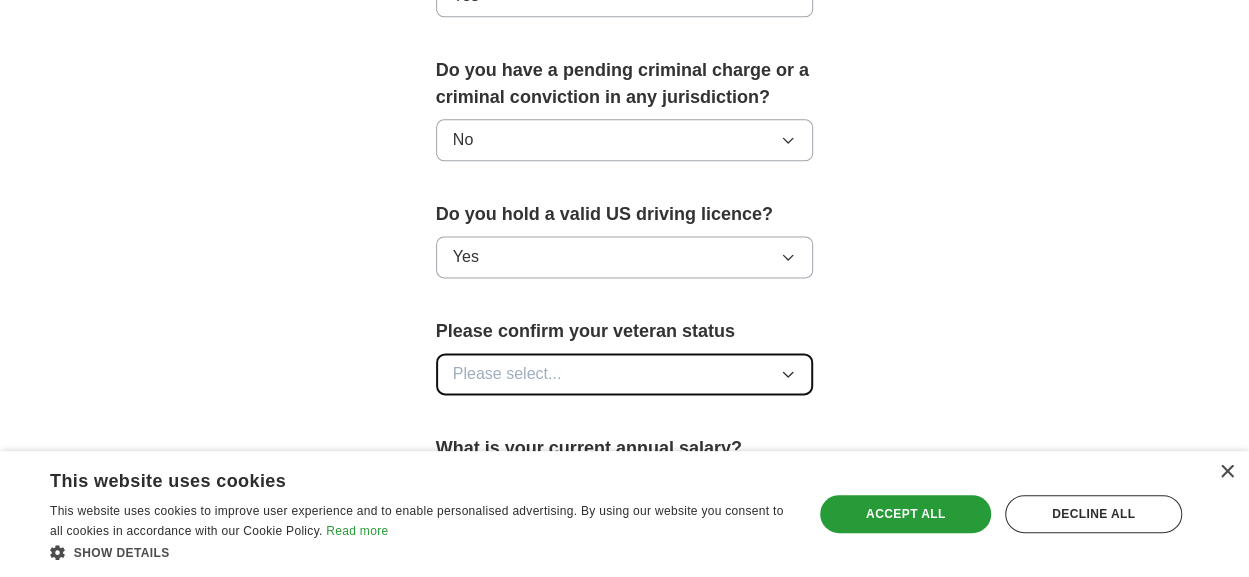 click on "Please select..." at bounding box center (625, 374) 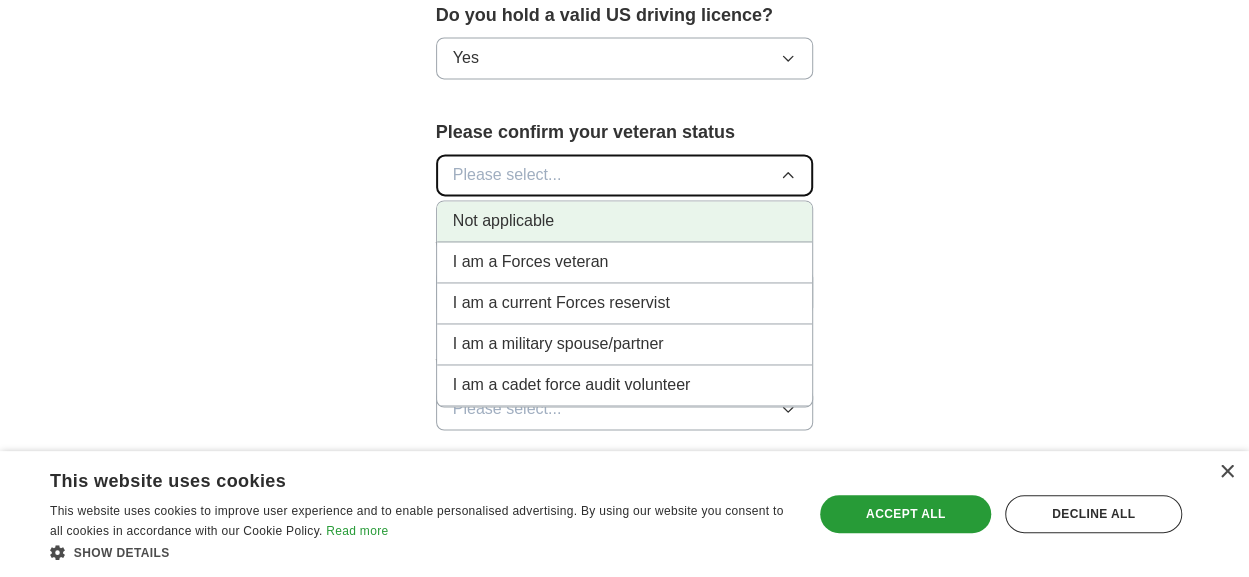 scroll, scrollTop: 1400, scrollLeft: 0, axis: vertical 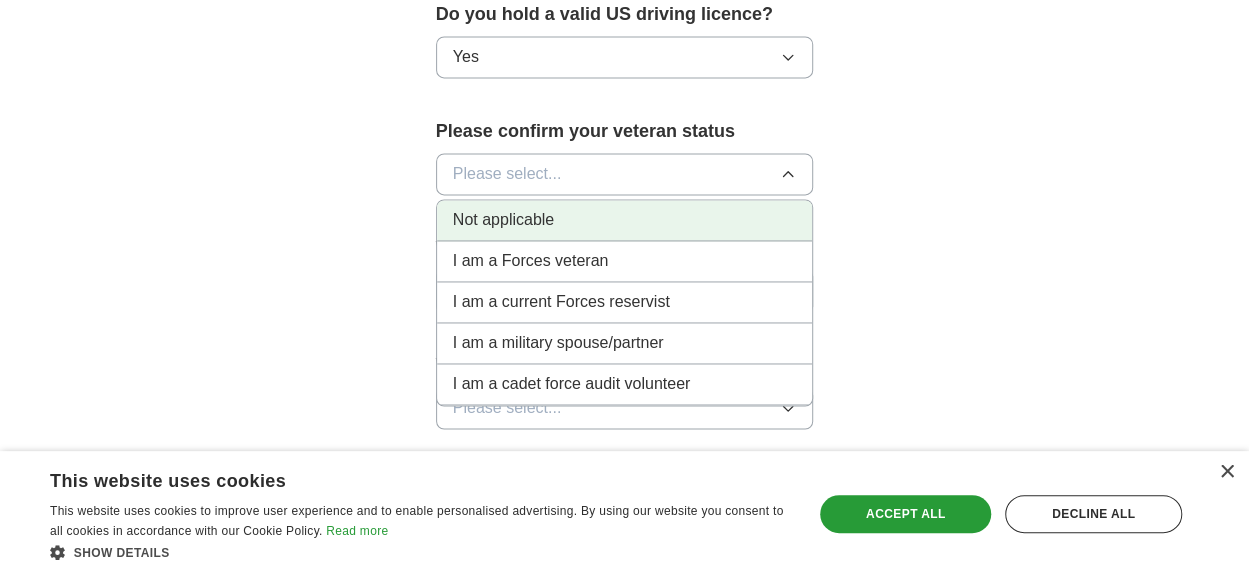 click on "Not applicable" at bounding box center [625, 220] 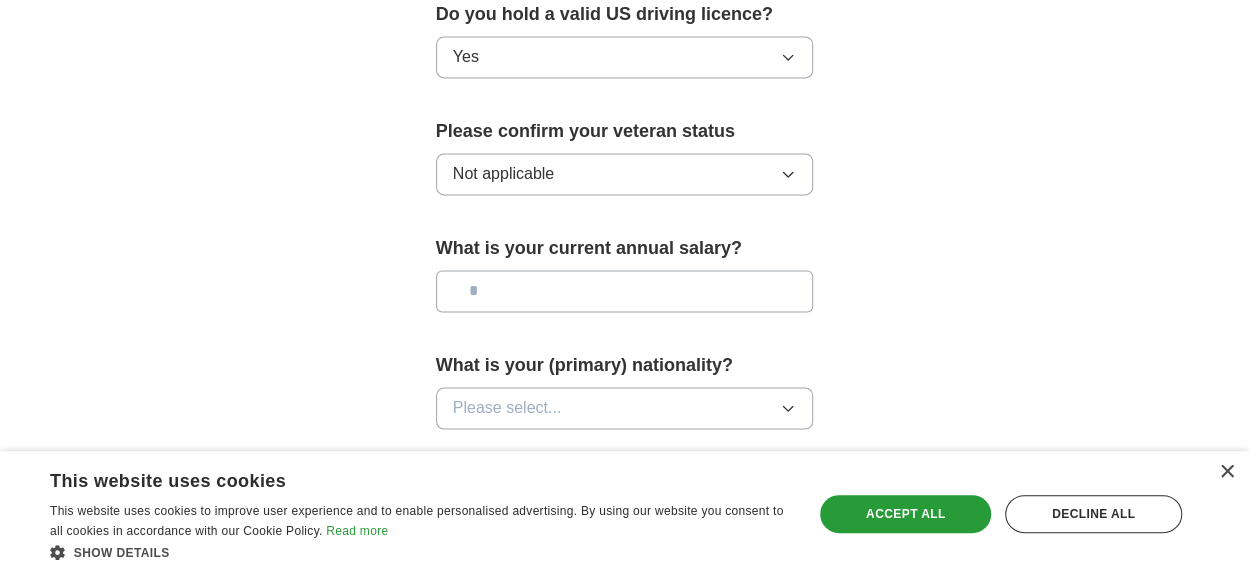 click on "**********" at bounding box center (625, -349) 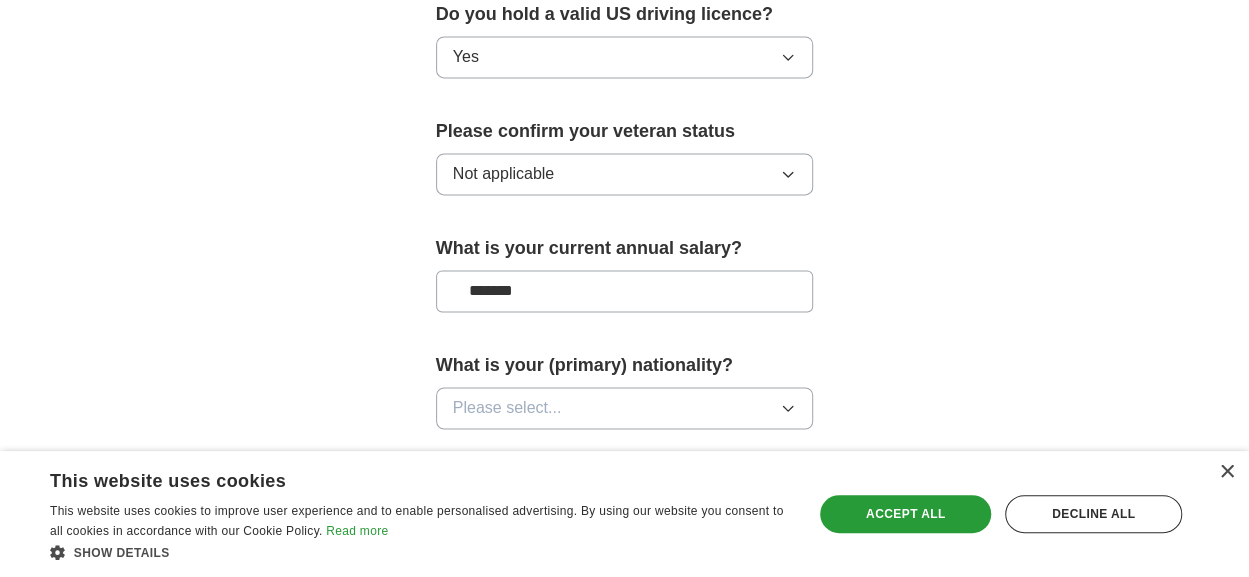 type on "*******" 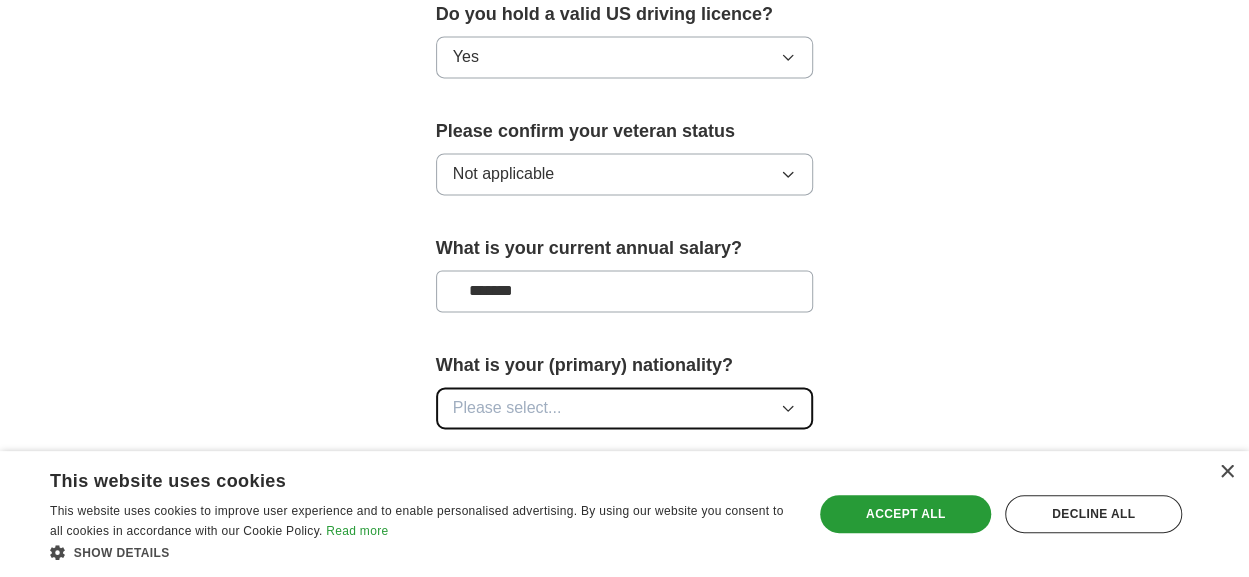 click on "Please select..." at bounding box center [625, 408] 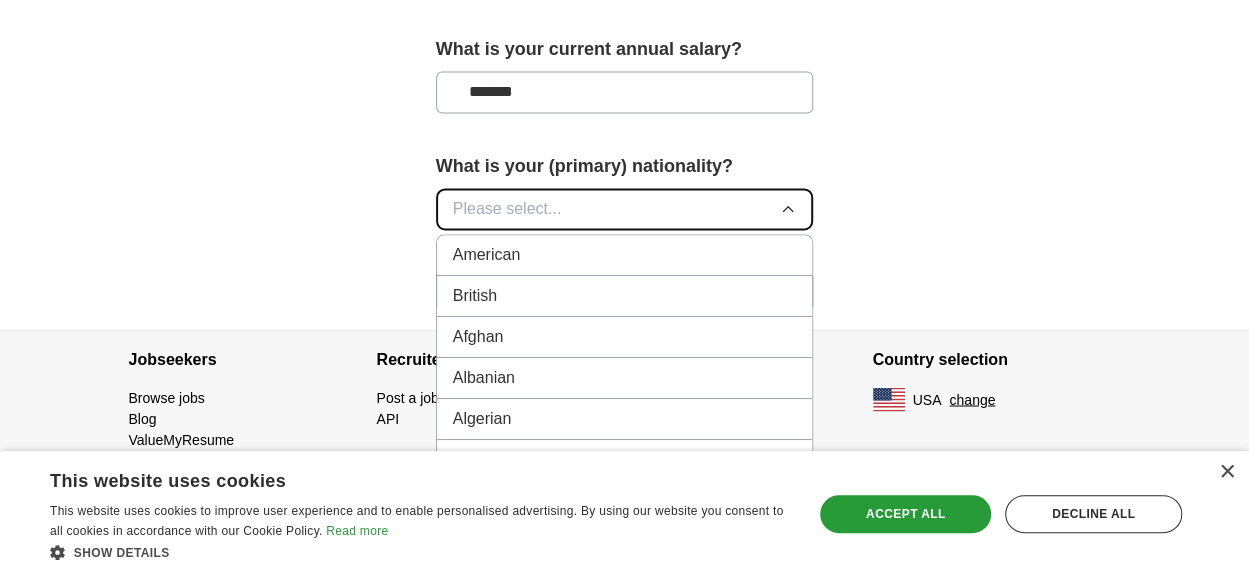 scroll, scrollTop: 1600, scrollLeft: 0, axis: vertical 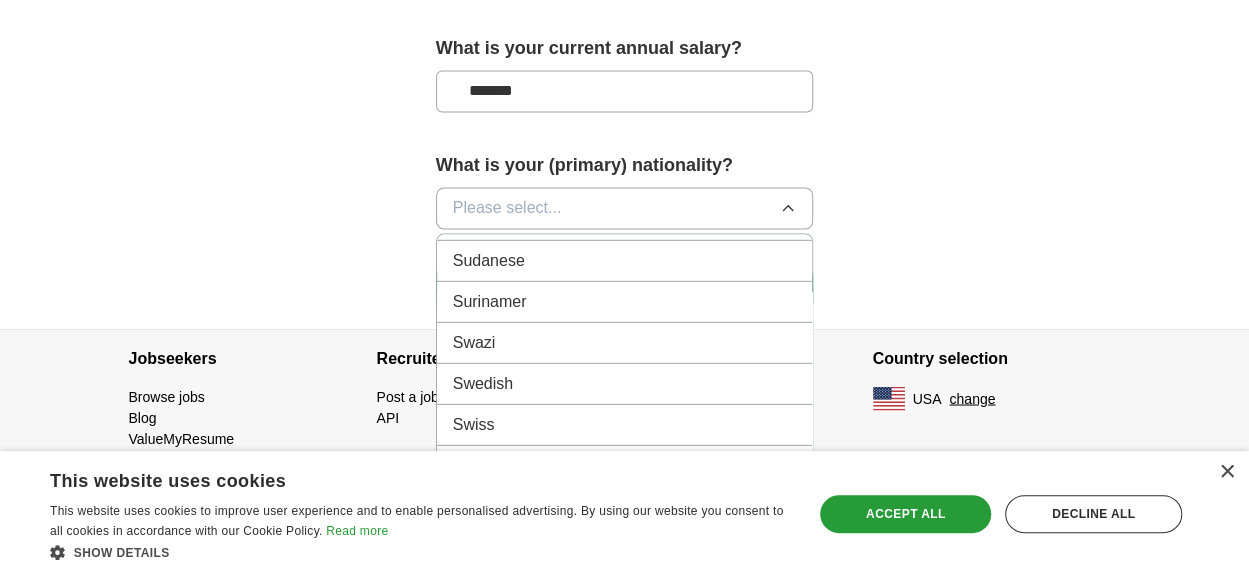 click on "Taiwanese" at bounding box center (625, 506) 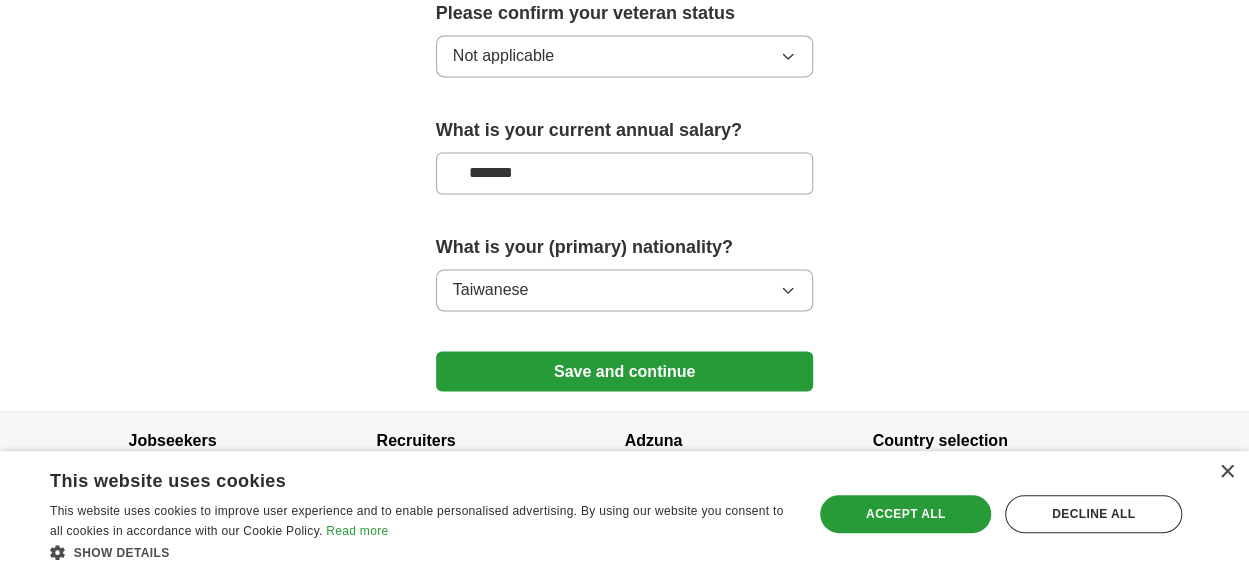 click on "**********" at bounding box center (625, -467) 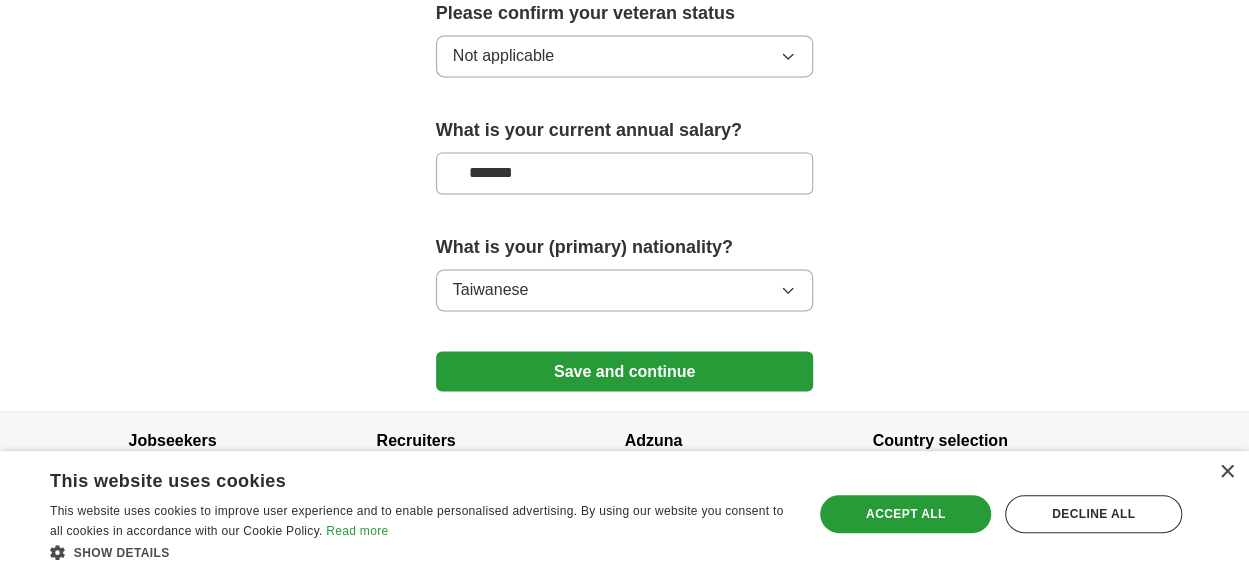 click on "*******" at bounding box center [625, 173] 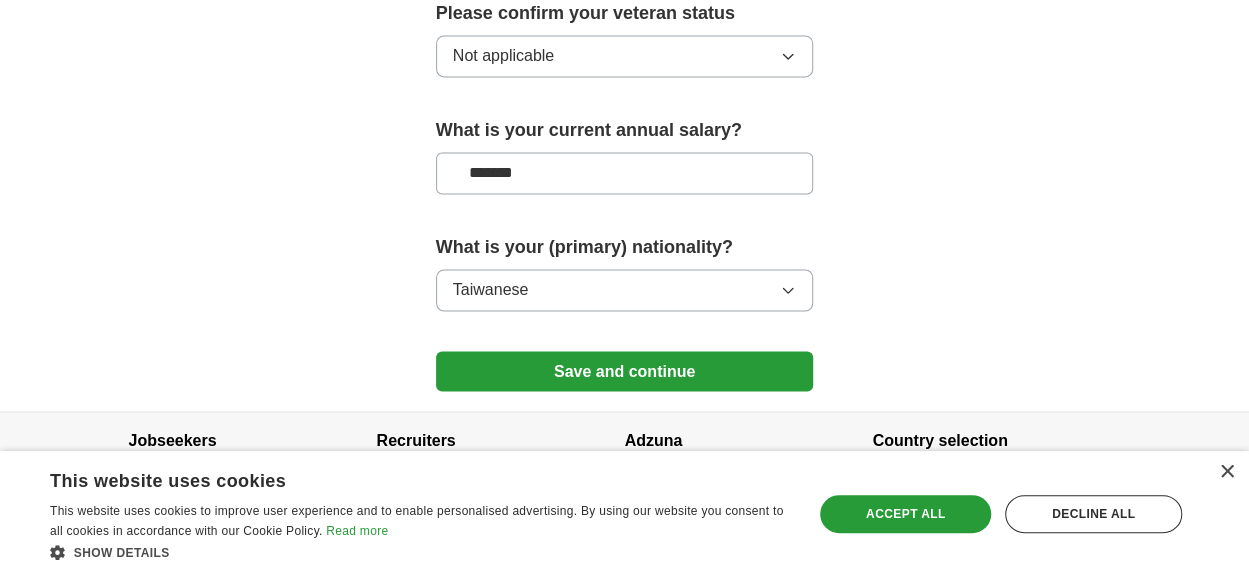 click on "*******" at bounding box center (625, 173) 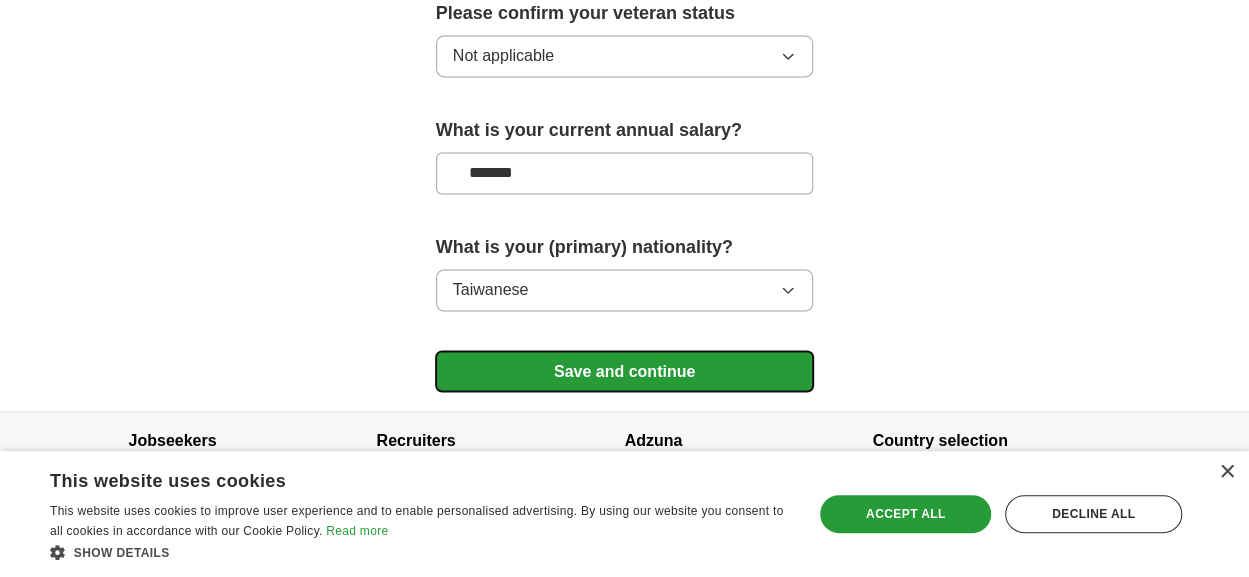 click on "Save and continue" at bounding box center (625, 371) 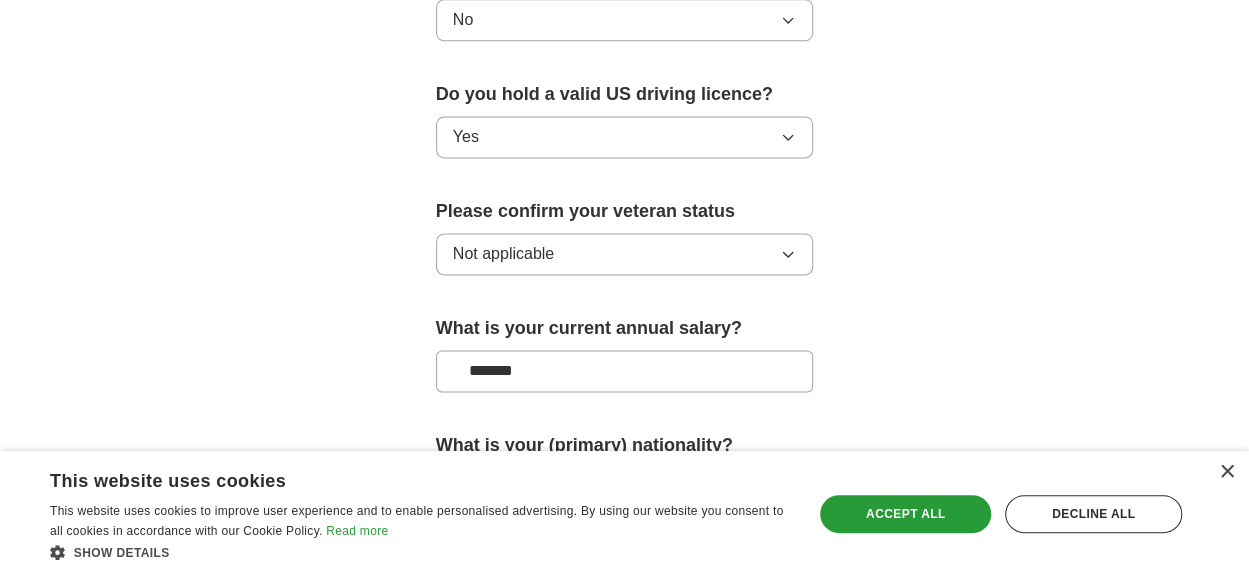 scroll, scrollTop: 1318, scrollLeft: 0, axis: vertical 